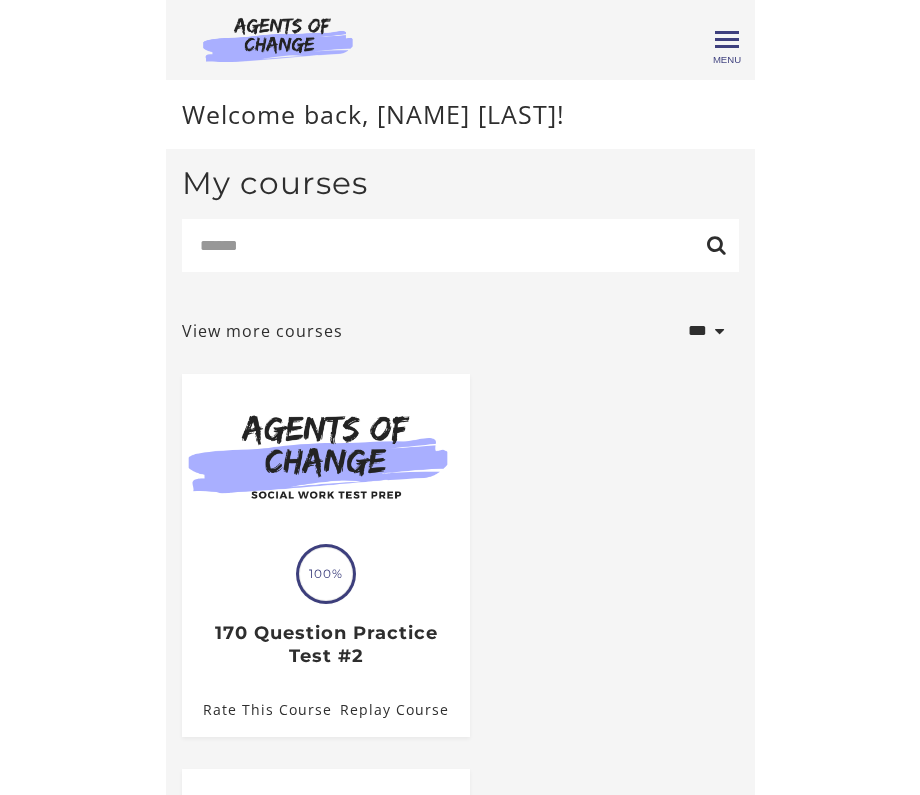 scroll, scrollTop: 0, scrollLeft: 0, axis: both 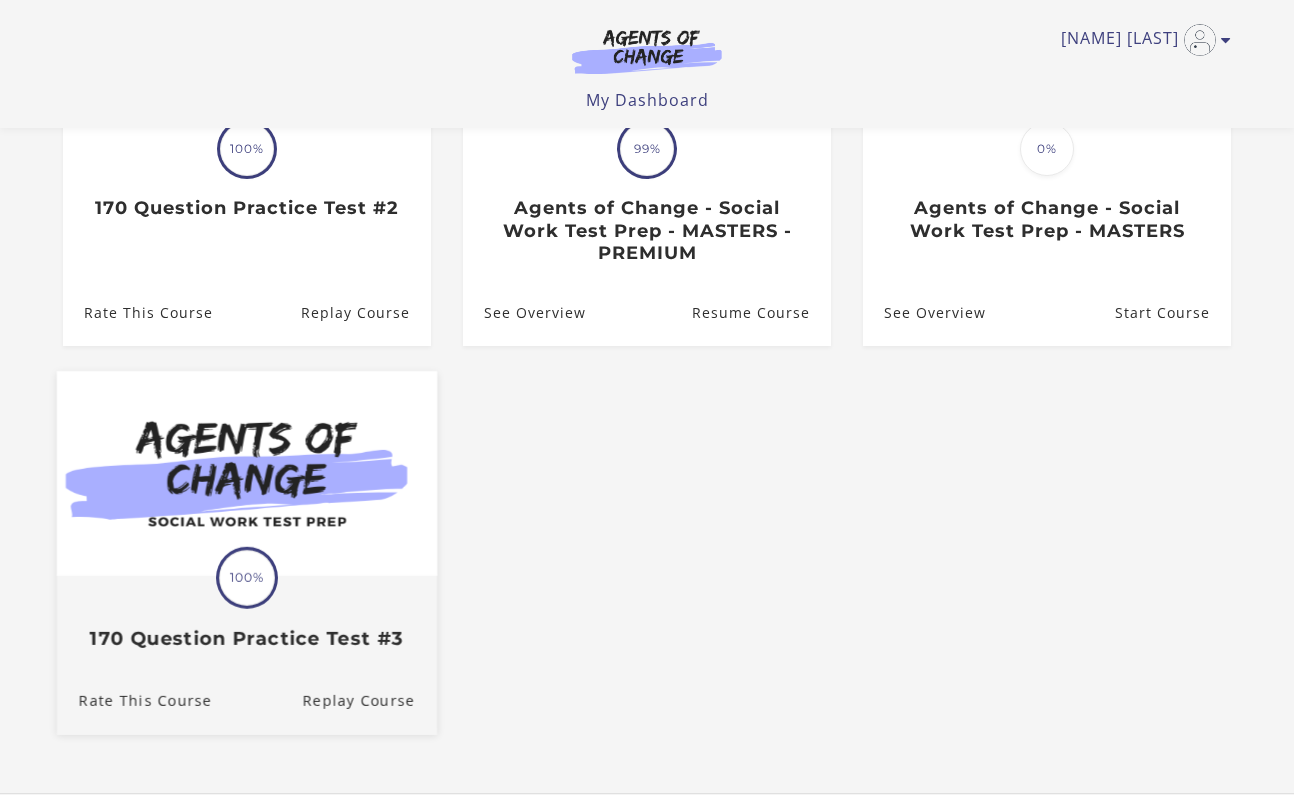click at bounding box center [247, 473] 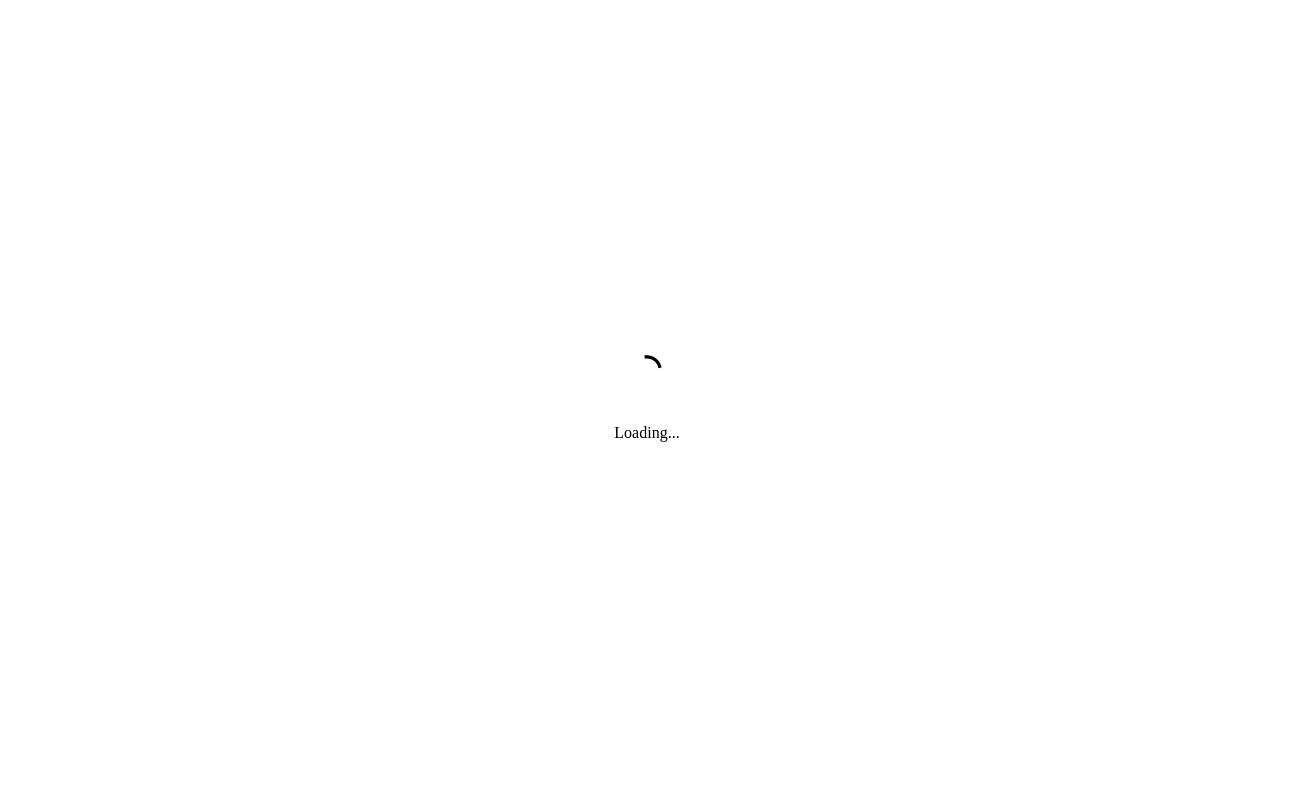 scroll, scrollTop: 0, scrollLeft: 0, axis: both 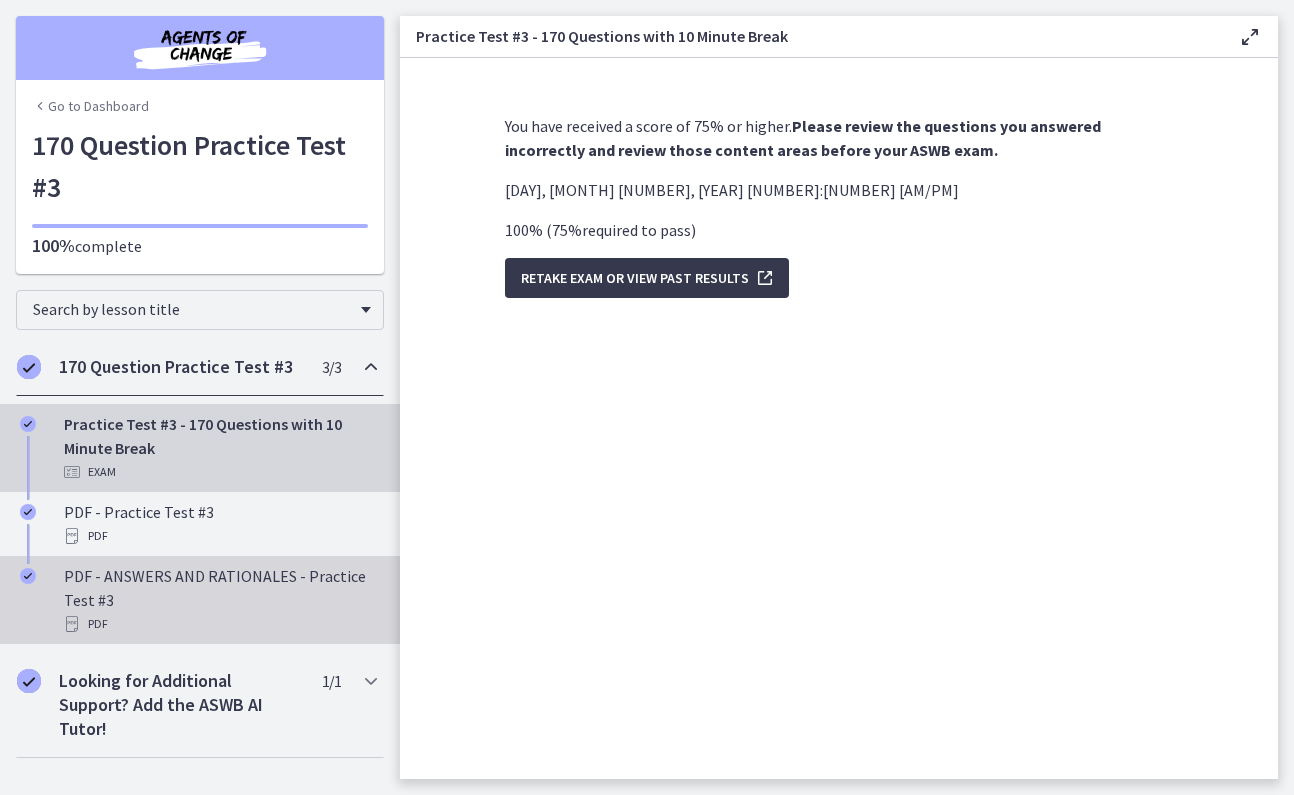click on "PDF - ANSWERS AND RATIONALES - Practice Test #3
PDF" at bounding box center (220, 600) 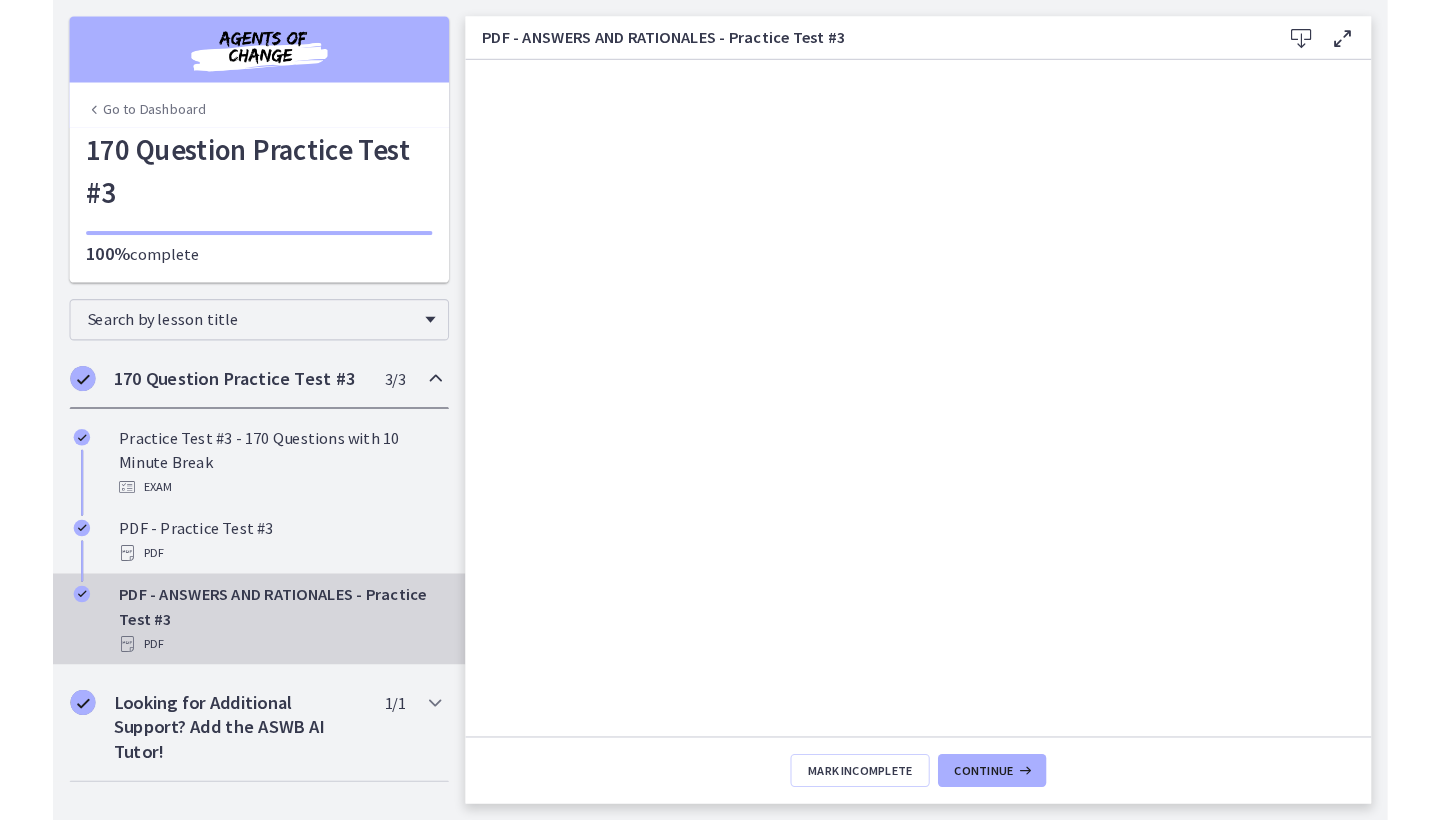 scroll, scrollTop: 0, scrollLeft: 0, axis: both 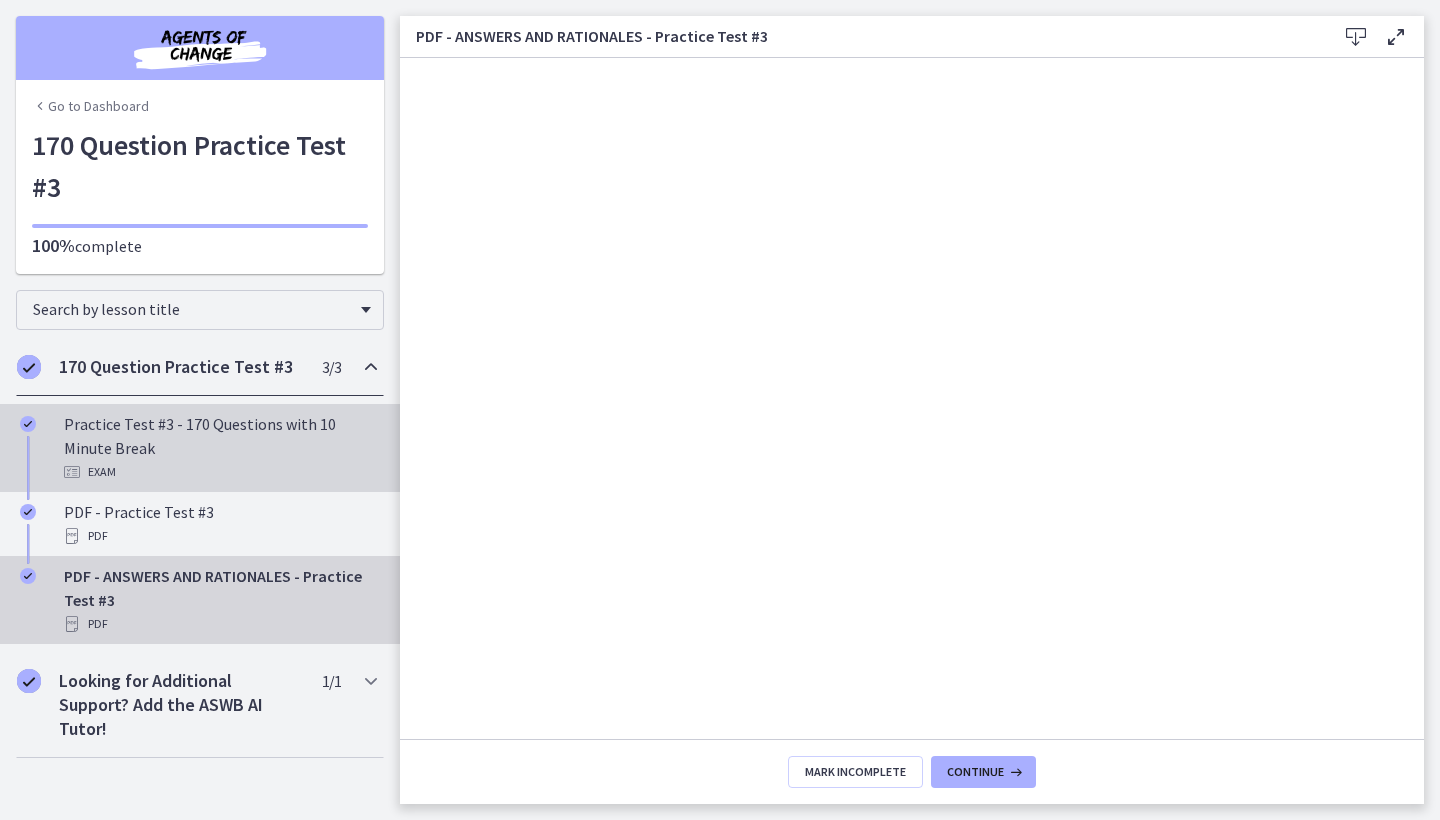 click on "Practice Test #3 - 170 Questions with 10 Minute Break
Exam" at bounding box center (220, 448) 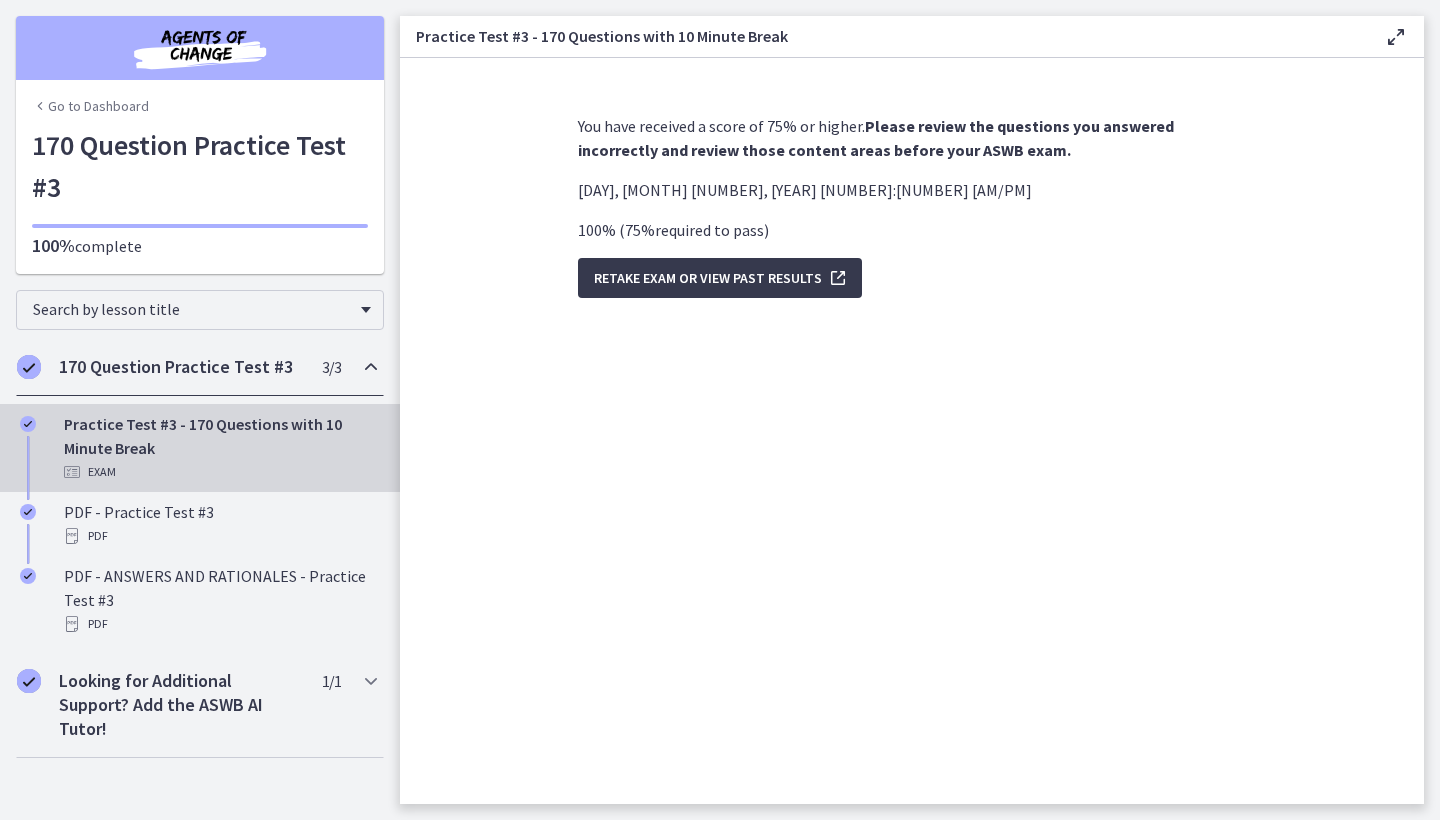 scroll, scrollTop: 0, scrollLeft: 0, axis: both 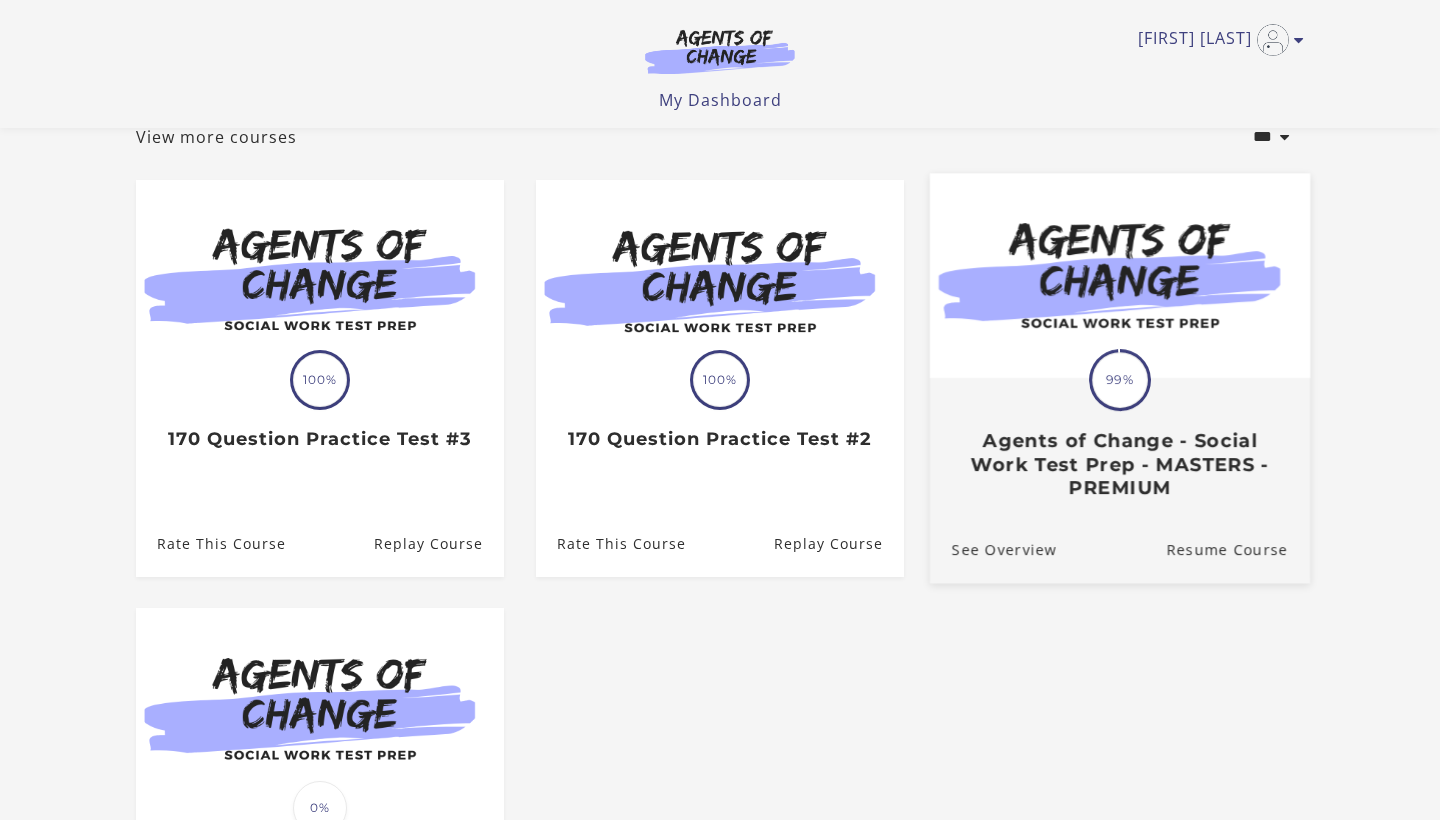 click at bounding box center [1120, 275] 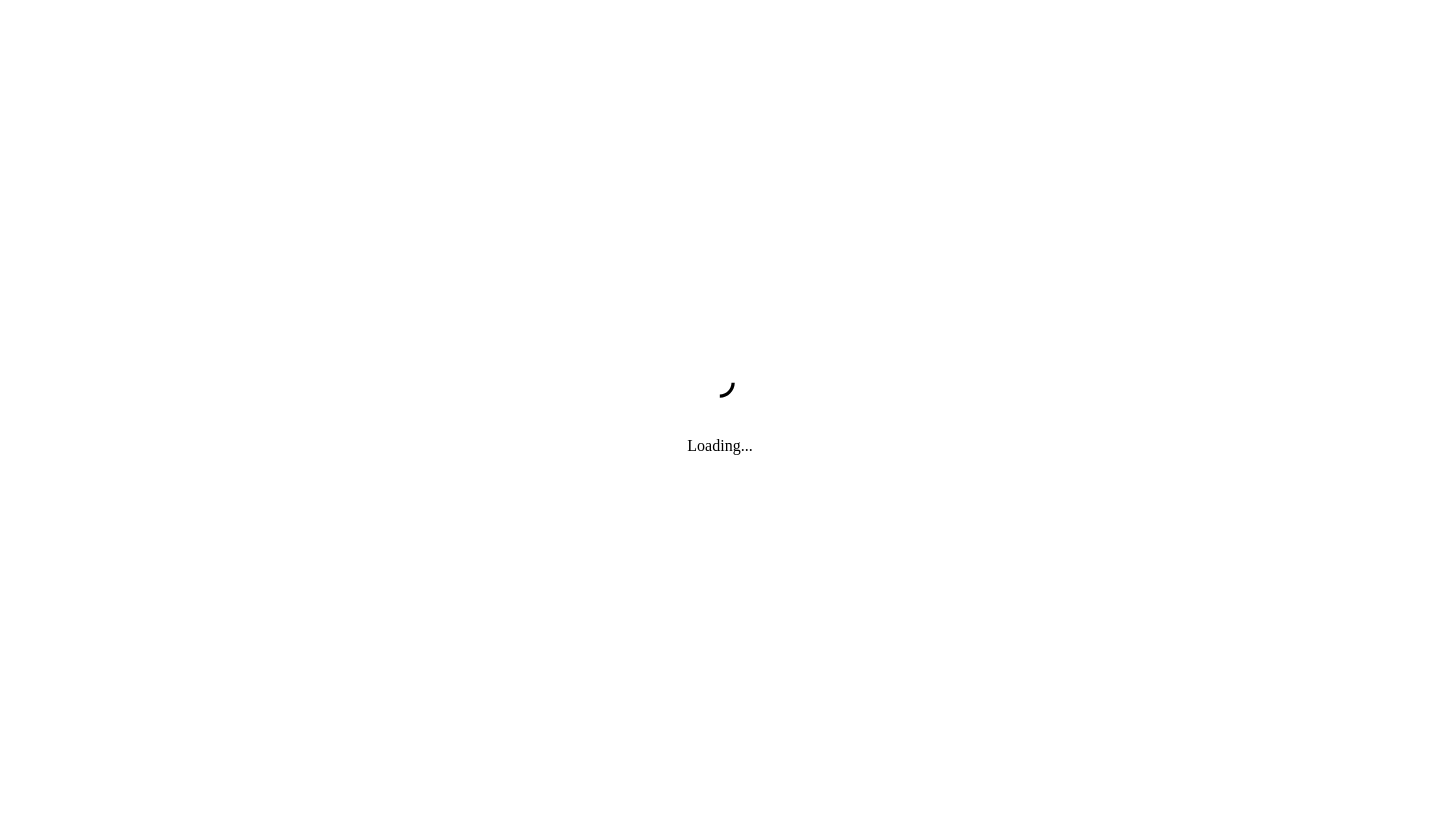 scroll, scrollTop: 0, scrollLeft: 0, axis: both 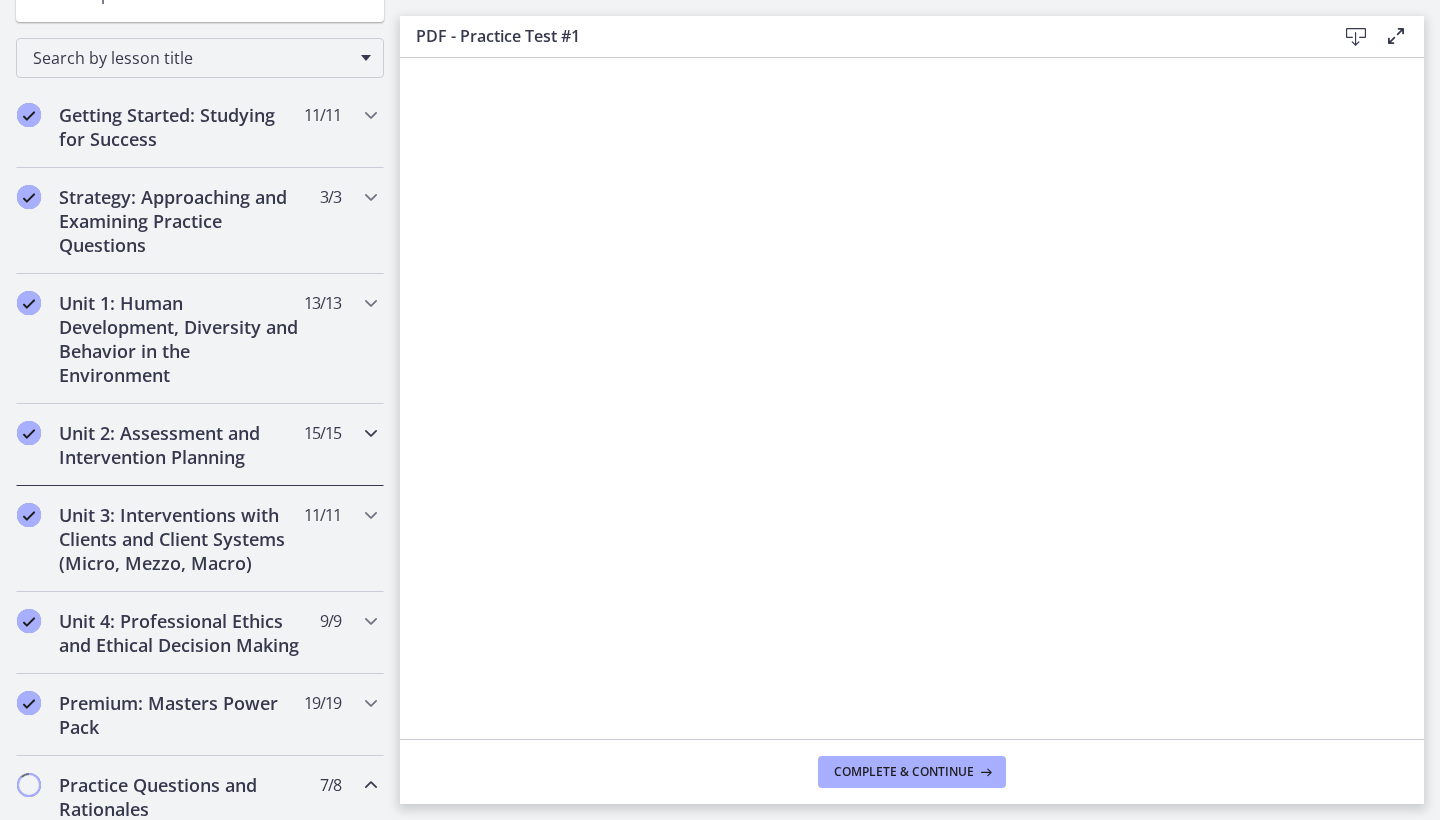 click on "Unit 2: Assessment and Intervention Planning" at bounding box center [181, 445] 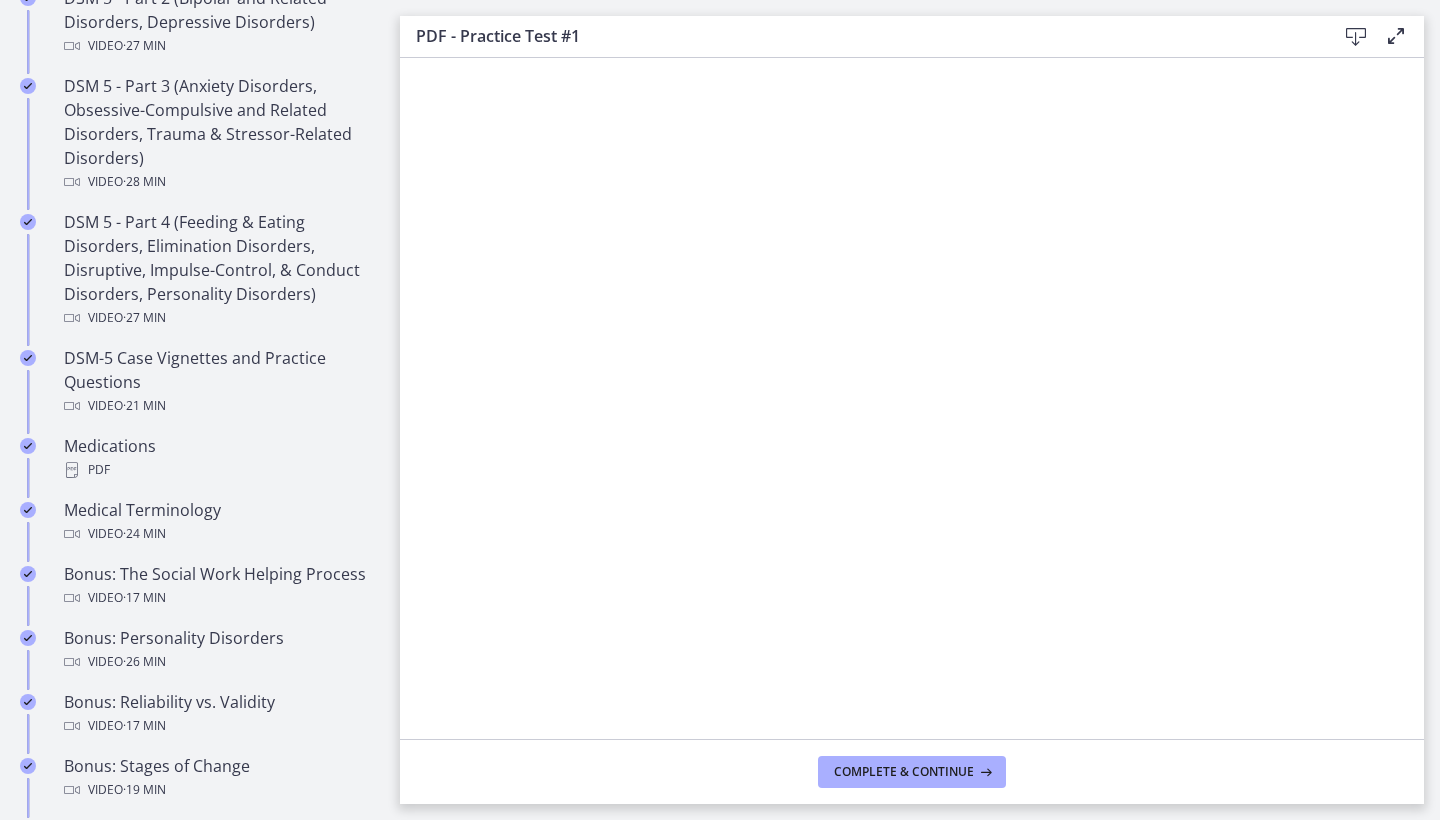 scroll, scrollTop: 1134, scrollLeft: 0, axis: vertical 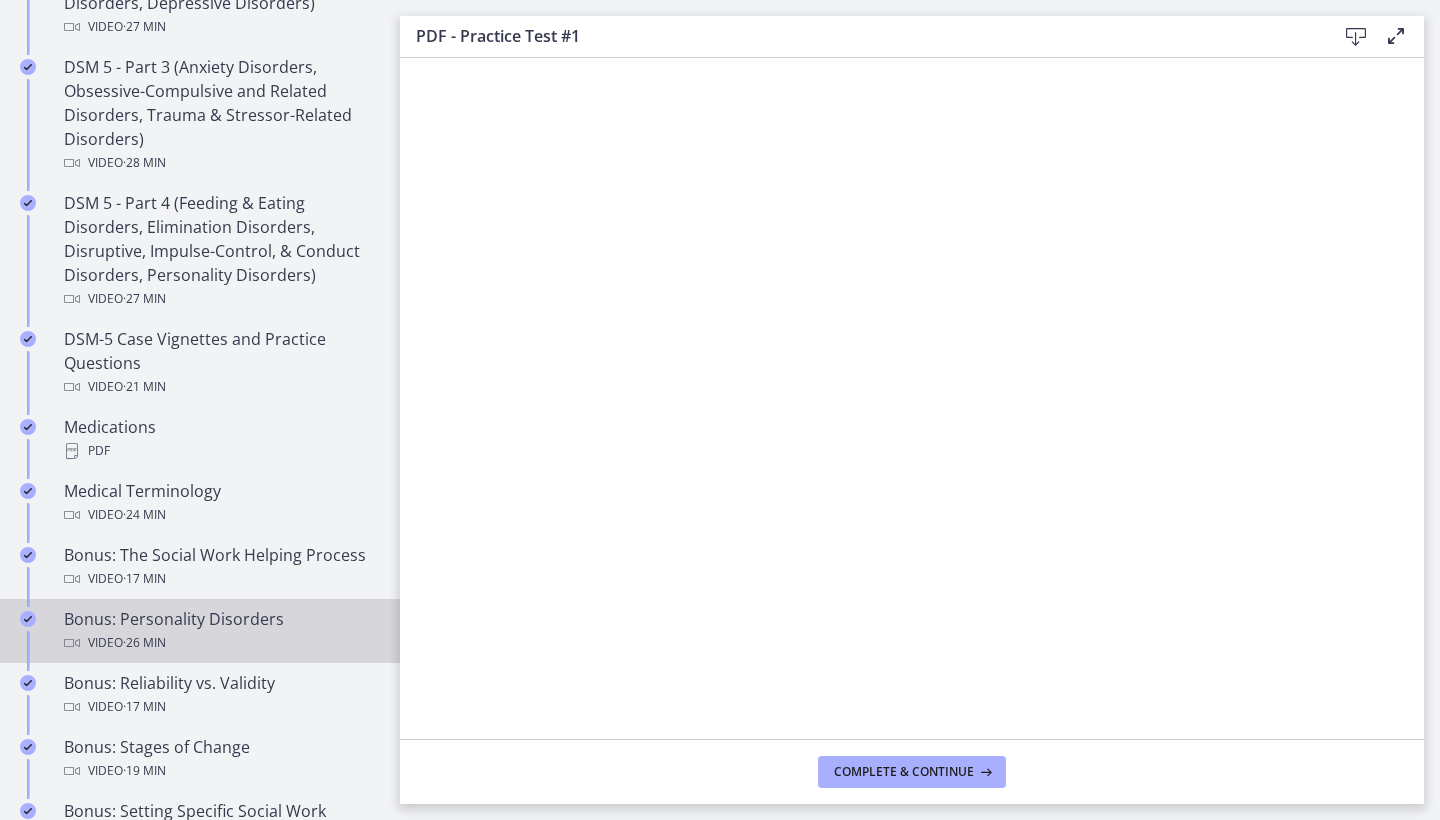 click on "Bonus: Personality Disorders
Video
·  26 min" at bounding box center [220, 631] 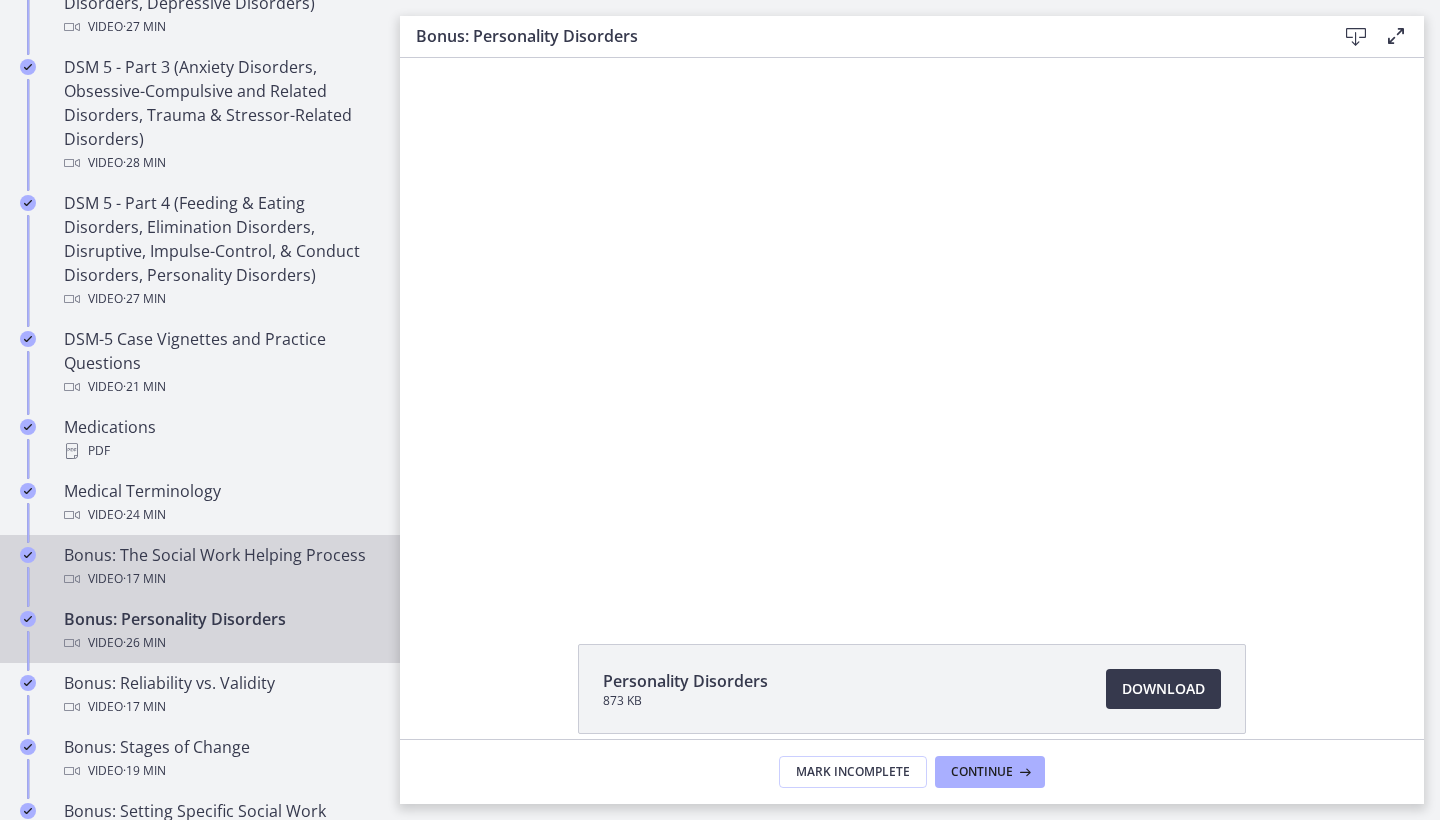 scroll, scrollTop: 0, scrollLeft: 0, axis: both 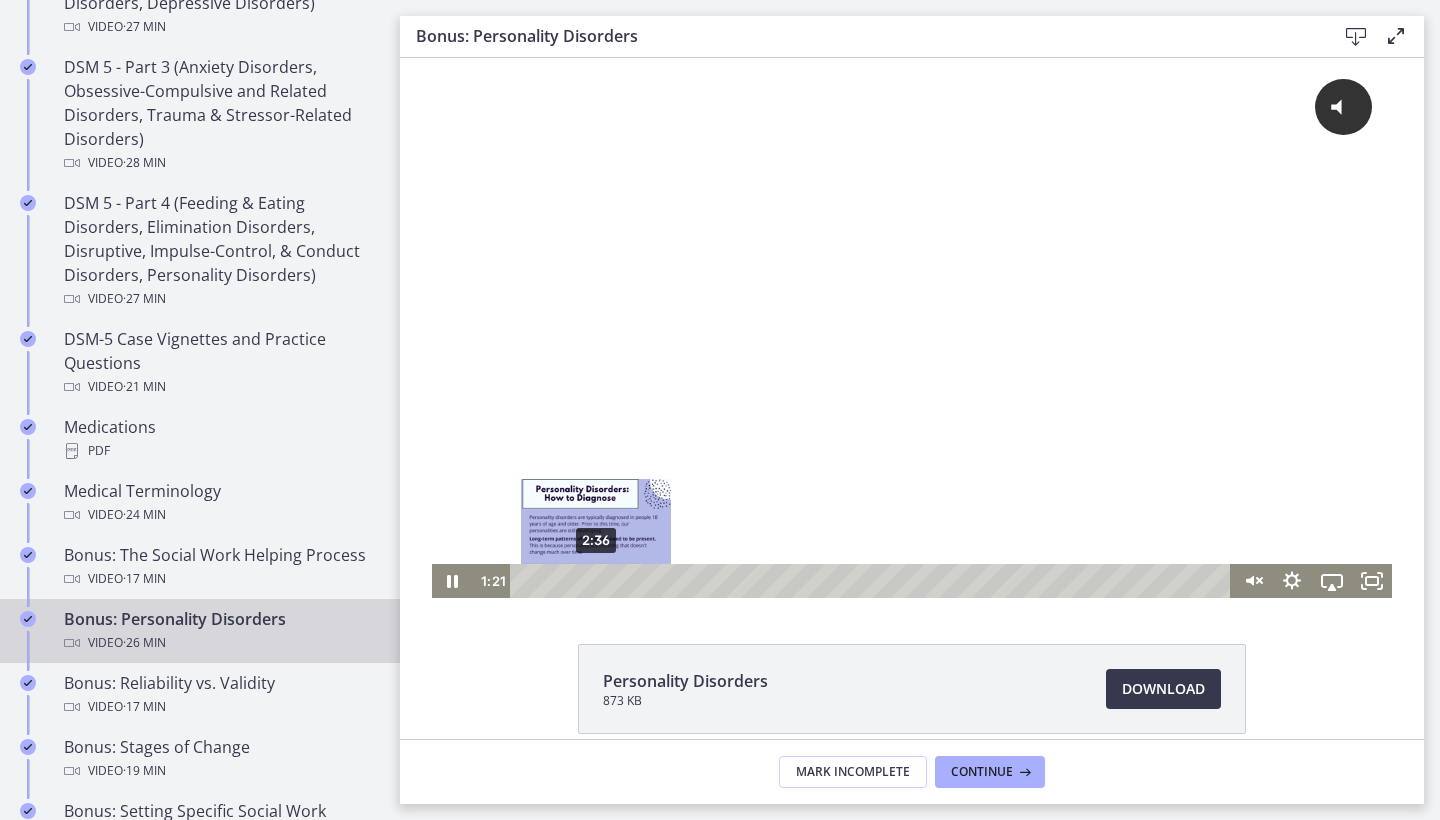 click on "2:36" at bounding box center [873, 581] 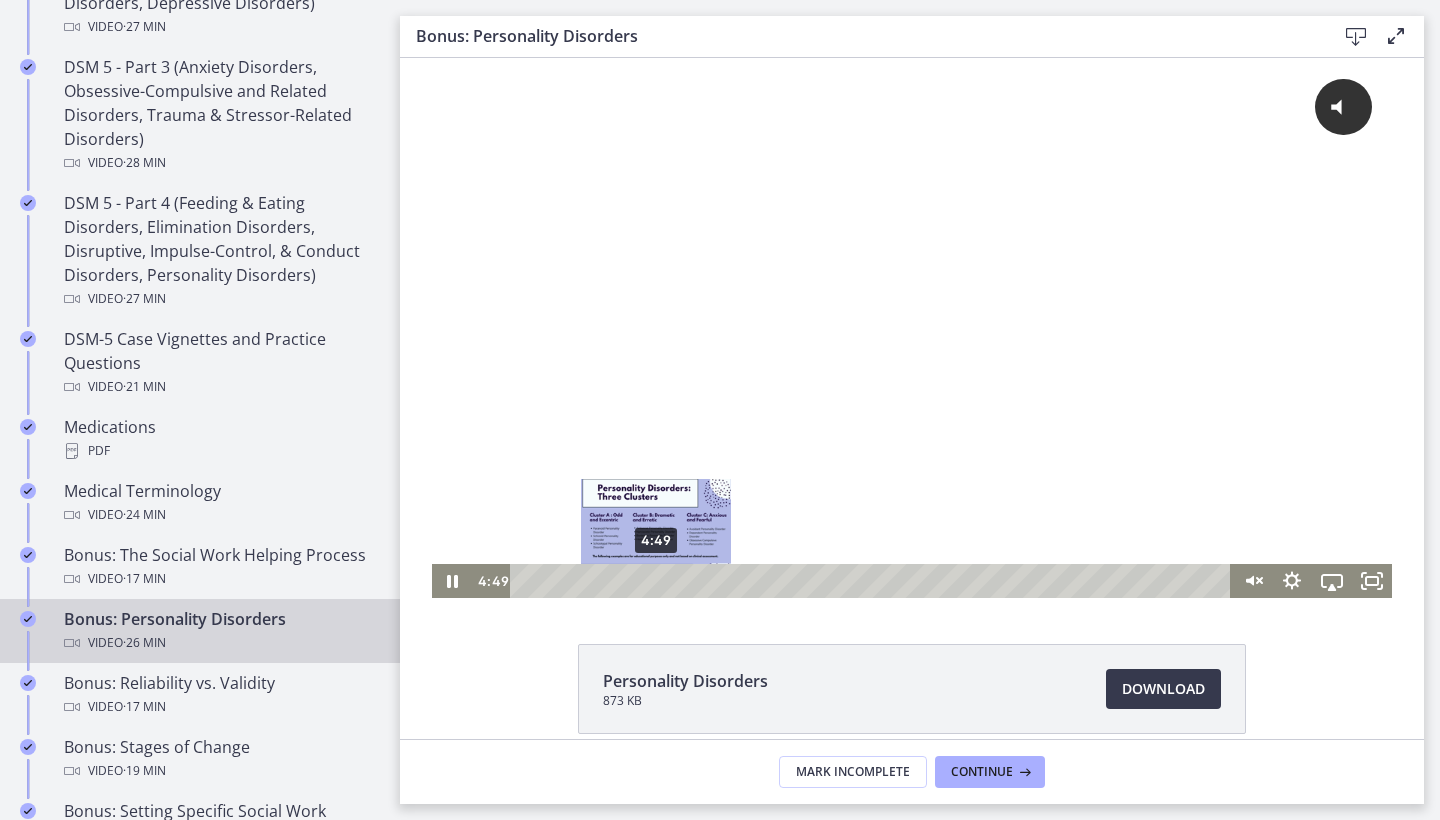 click on "4:49" at bounding box center [873, 581] 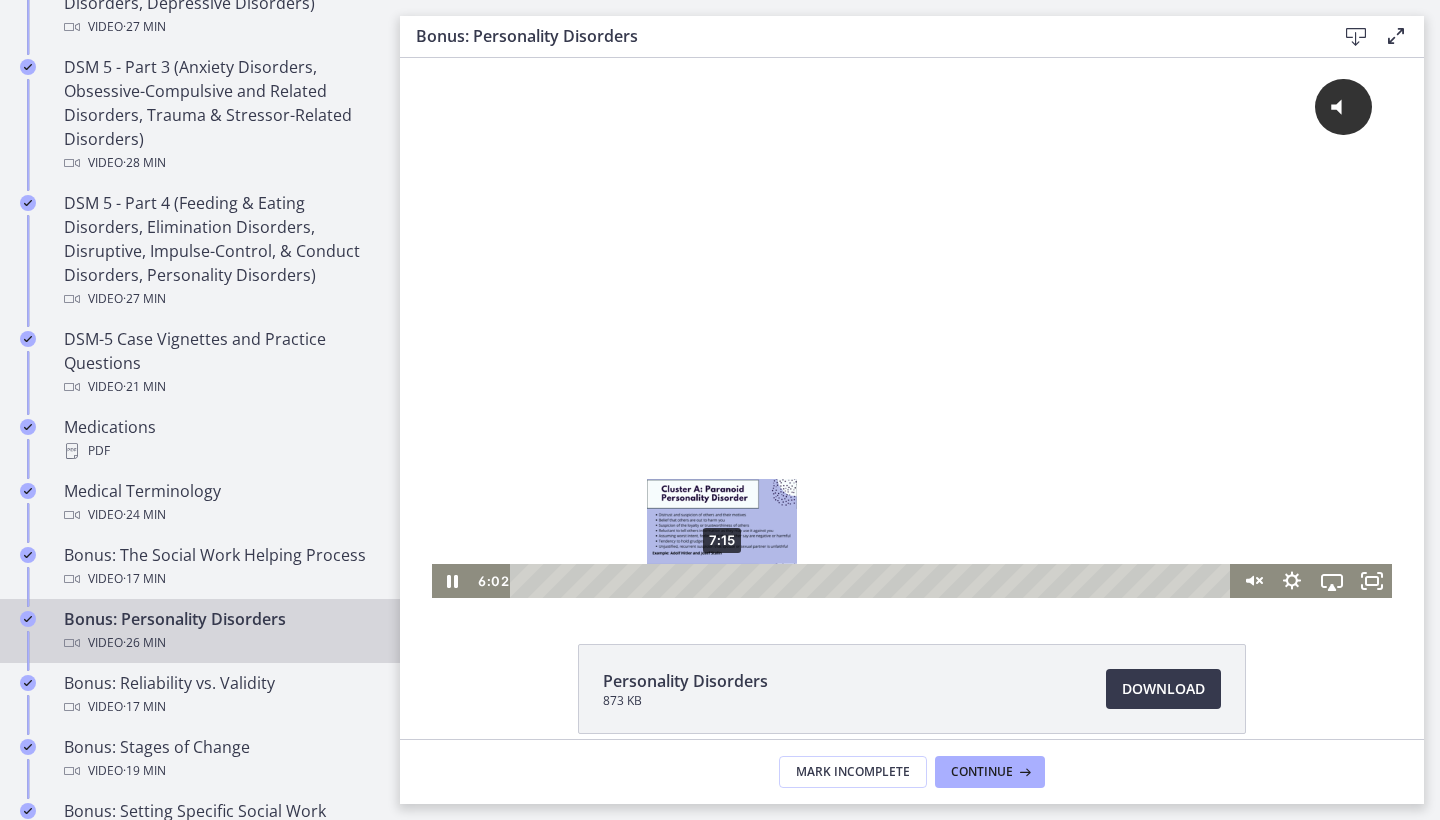 click on "7:15" at bounding box center [873, 581] 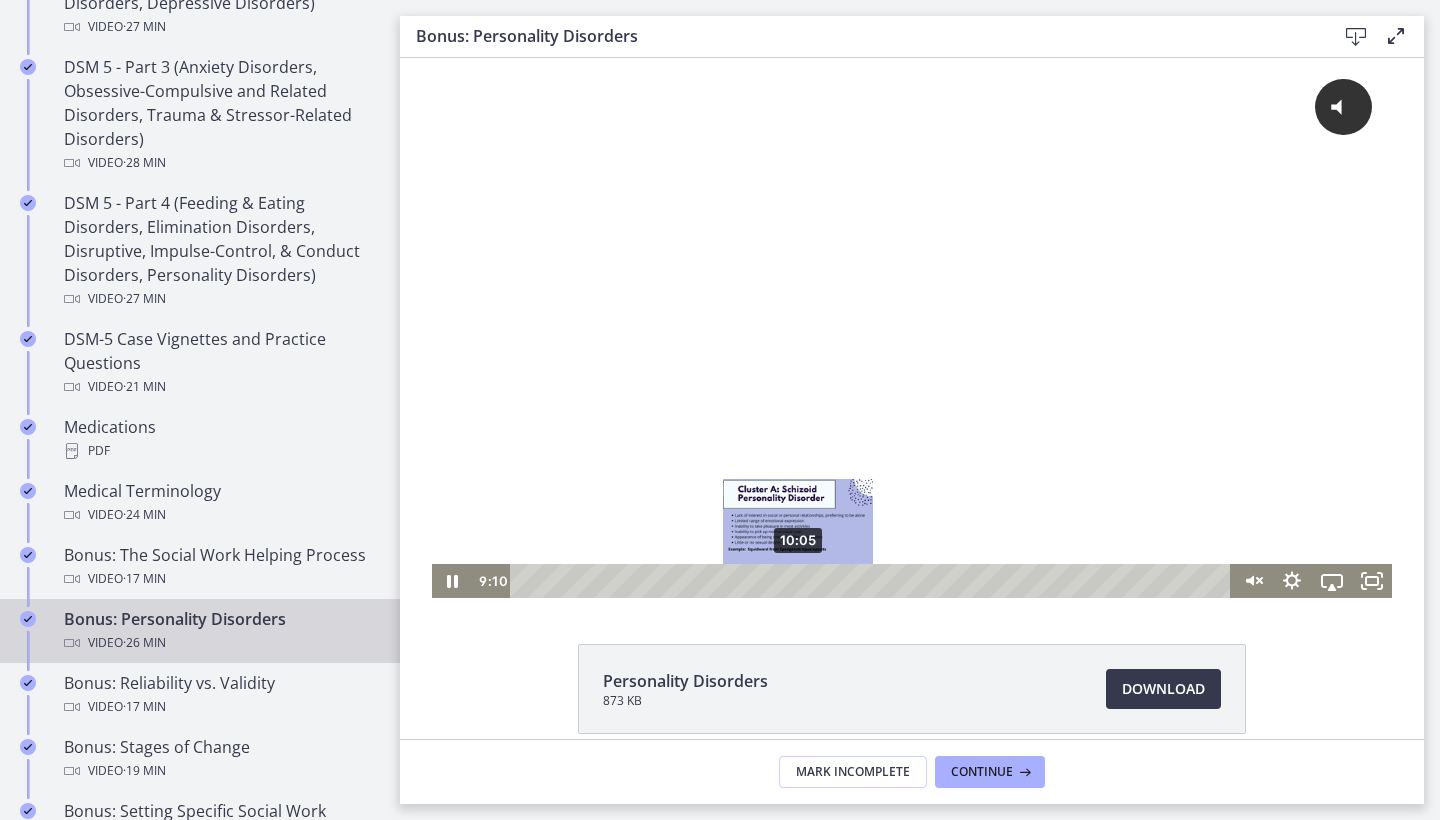 click on "10:05" at bounding box center (873, 581) 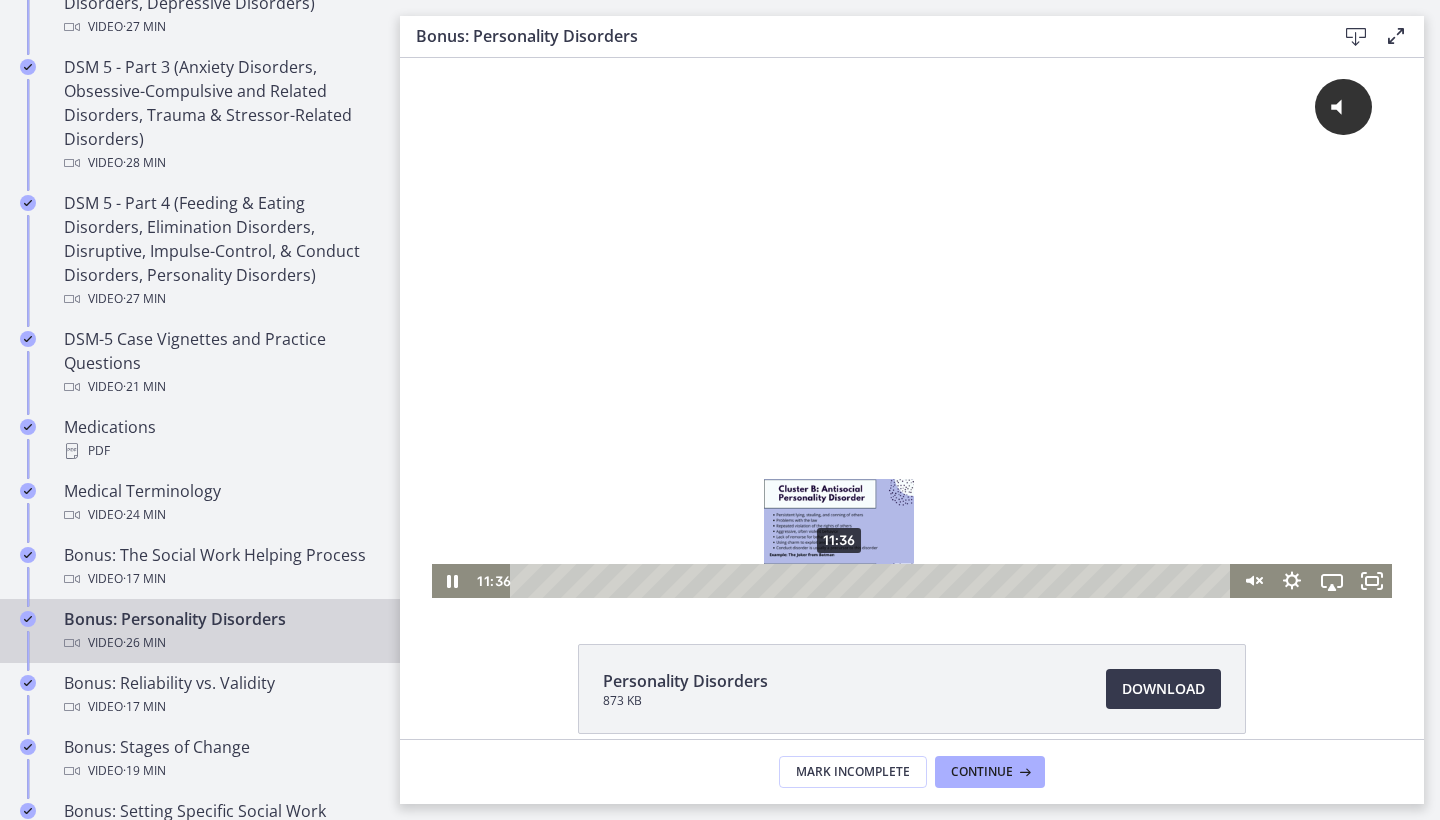 click on "11:36" at bounding box center [873, 581] 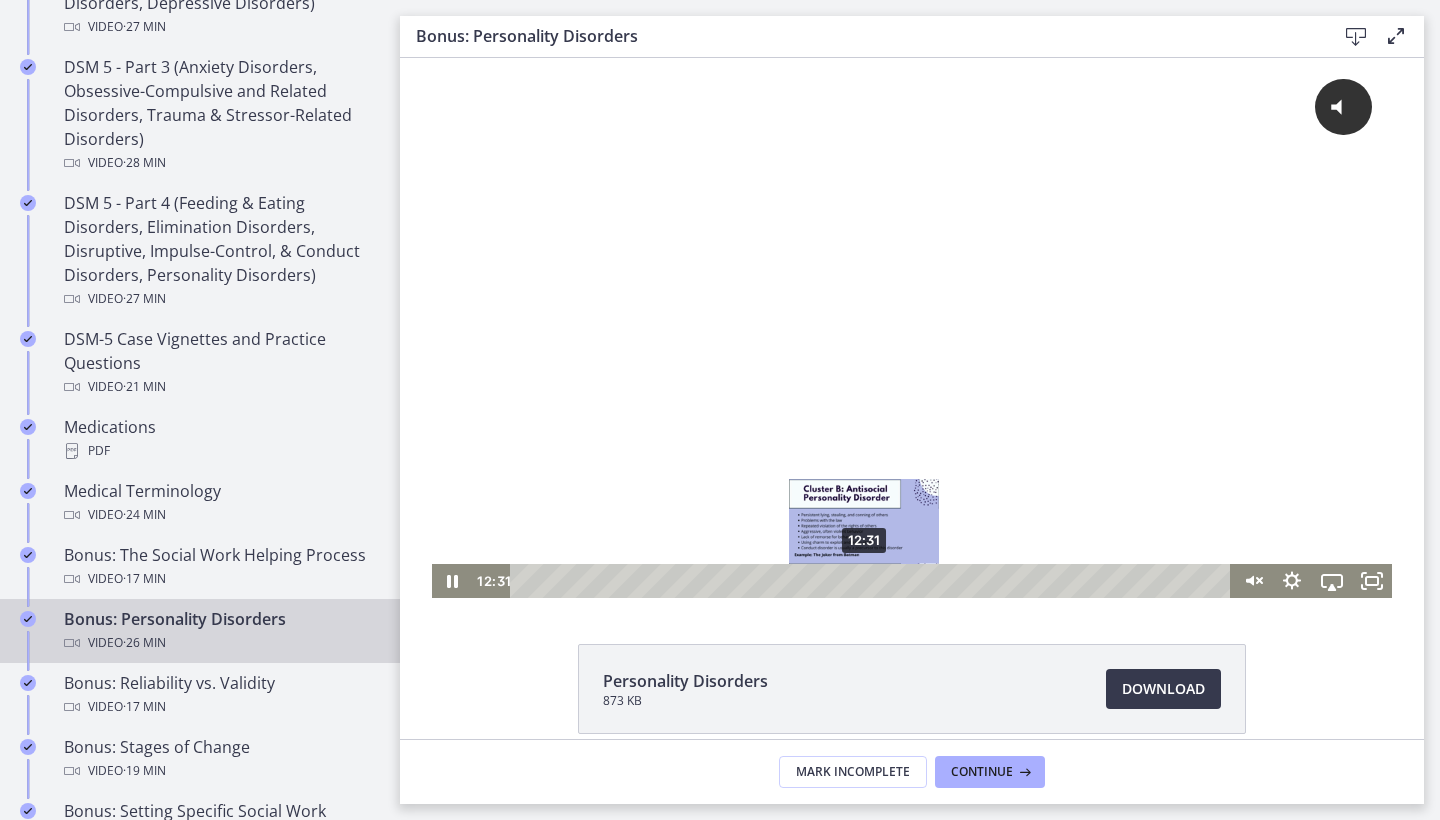 click on "12:31" at bounding box center [873, 581] 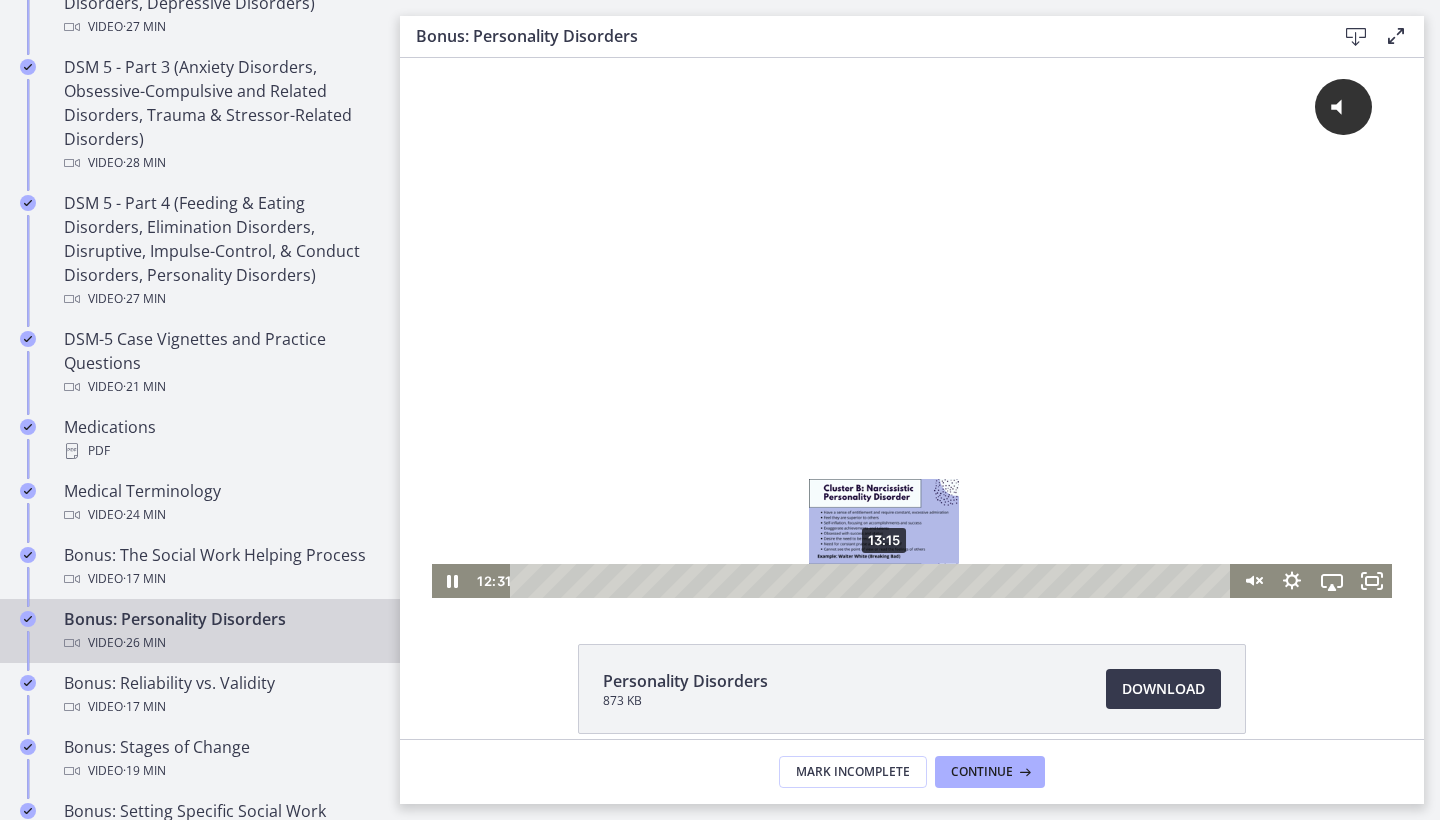 click on "13:15" at bounding box center (873, 581) 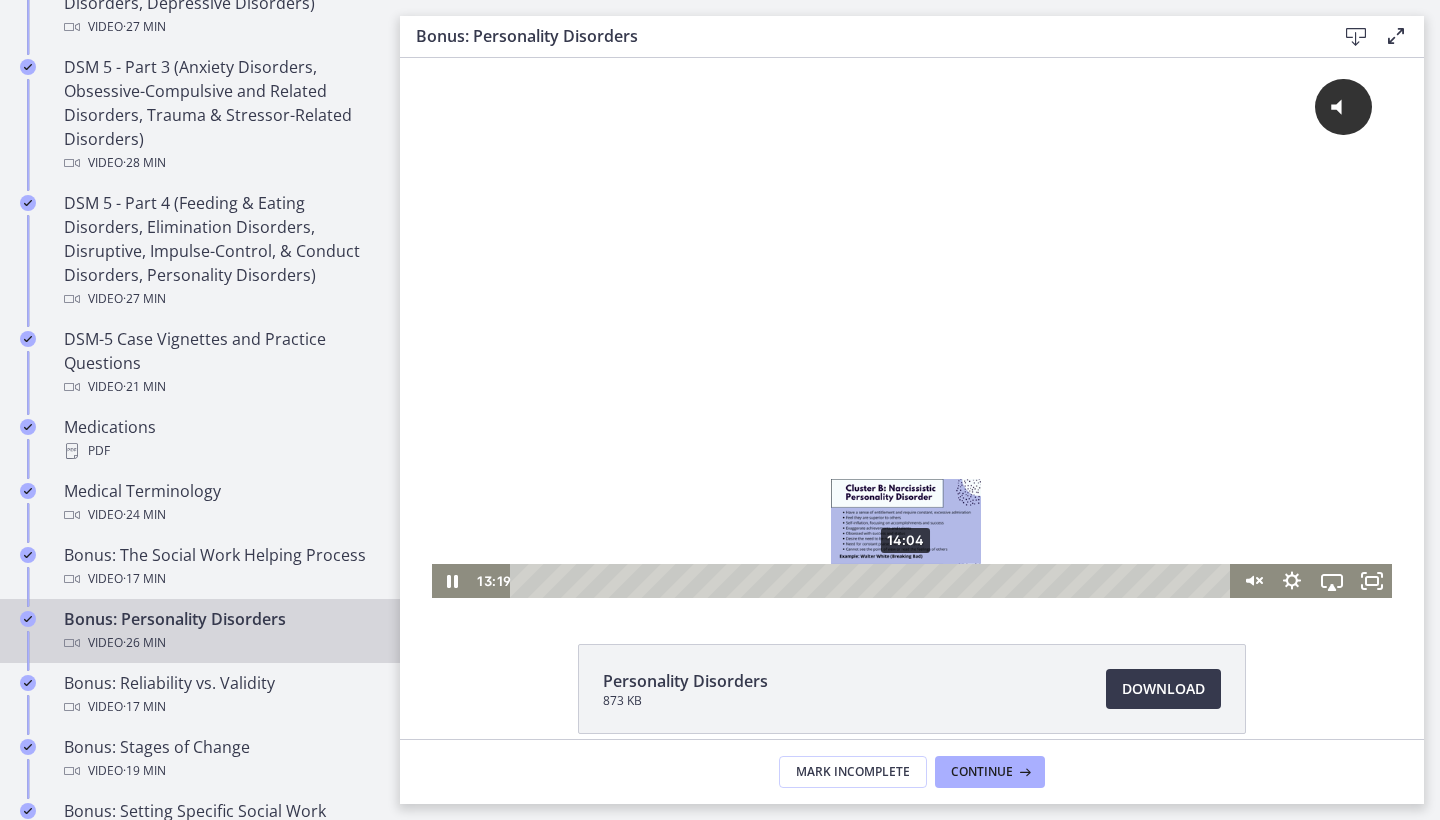 click on "14:04" at bounding box center (873, 581) 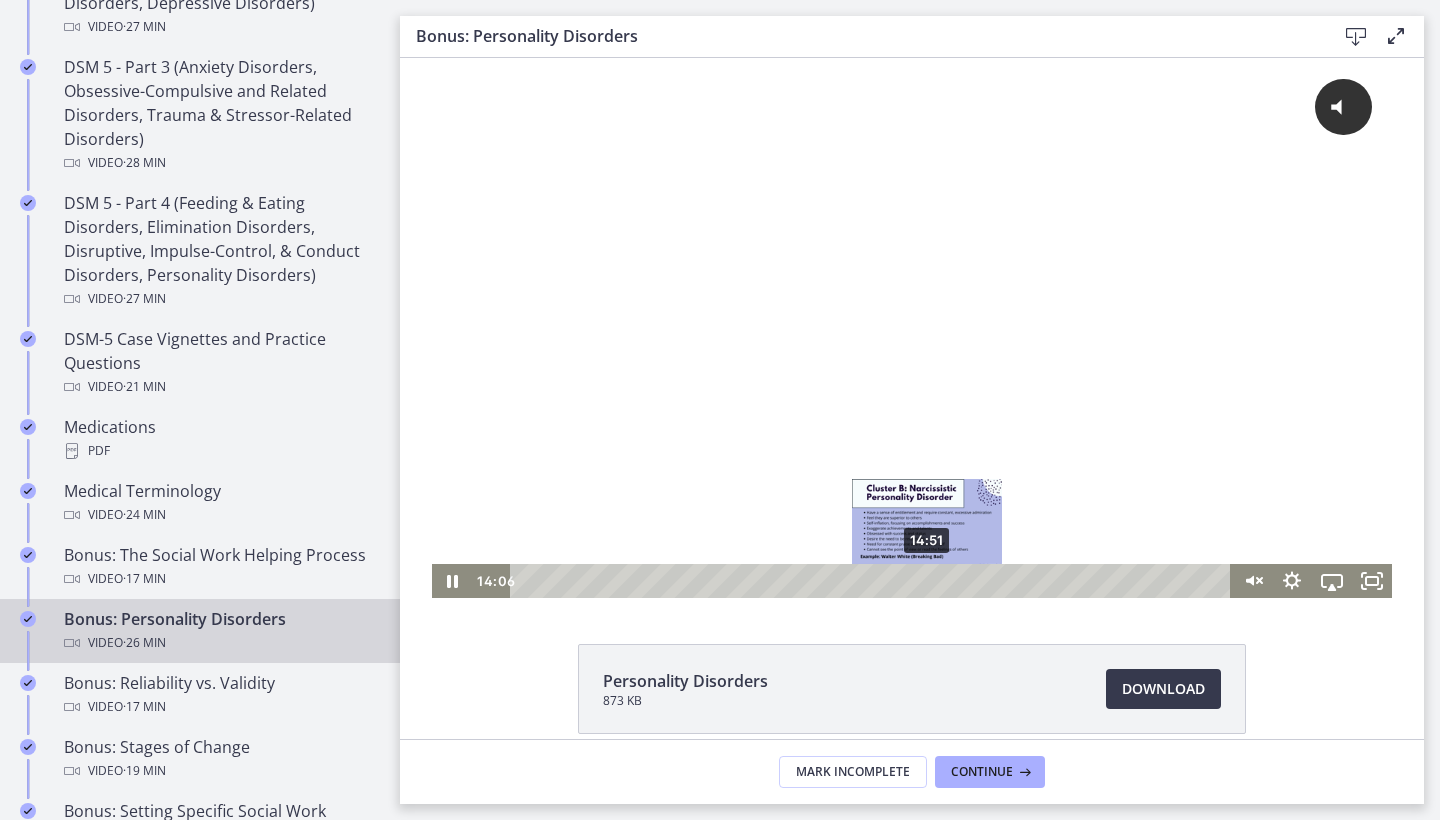click on "14:51" at bounding box center (873, 581) 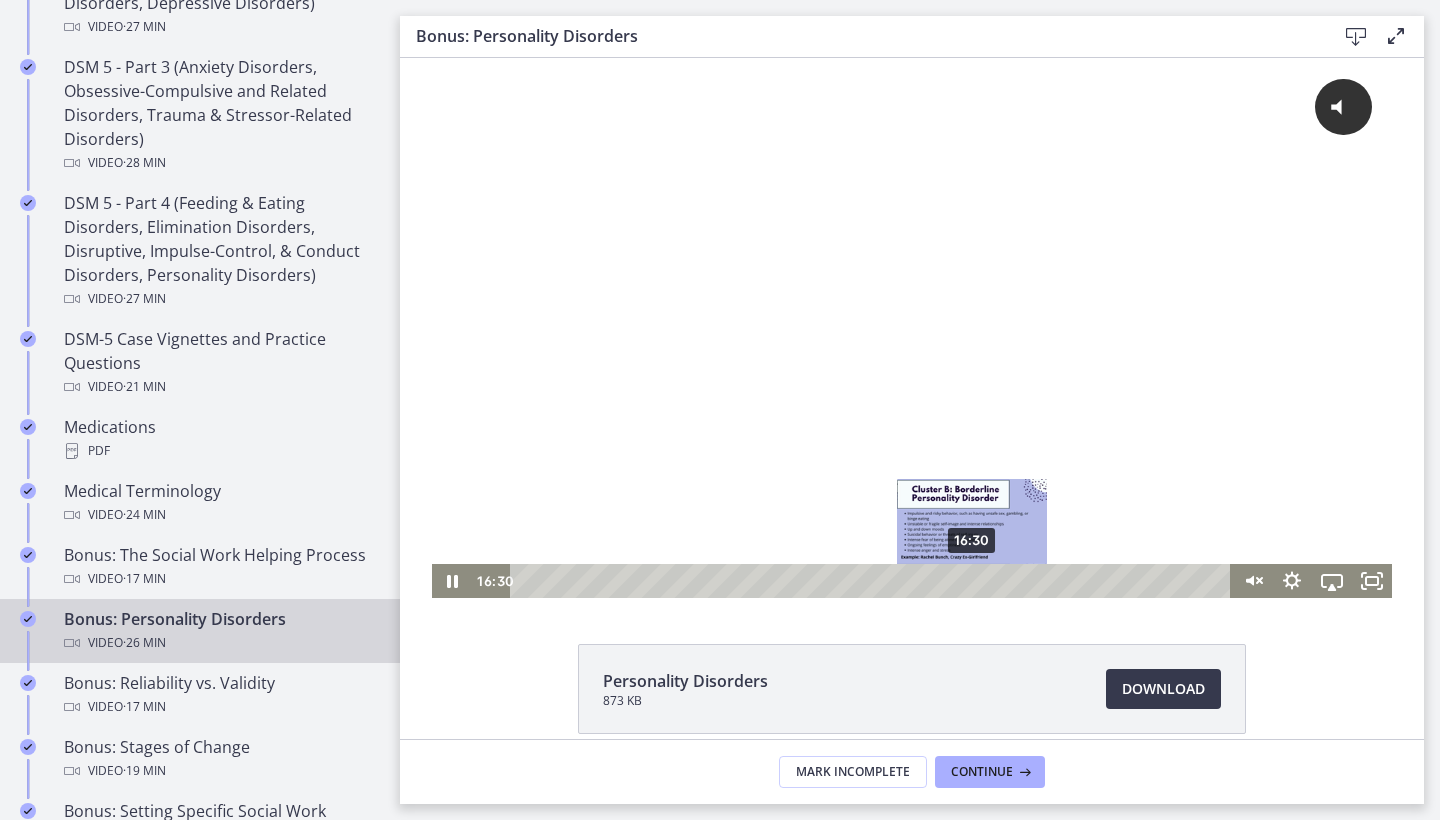 click on "16:30" at bounding box center (873, 581) 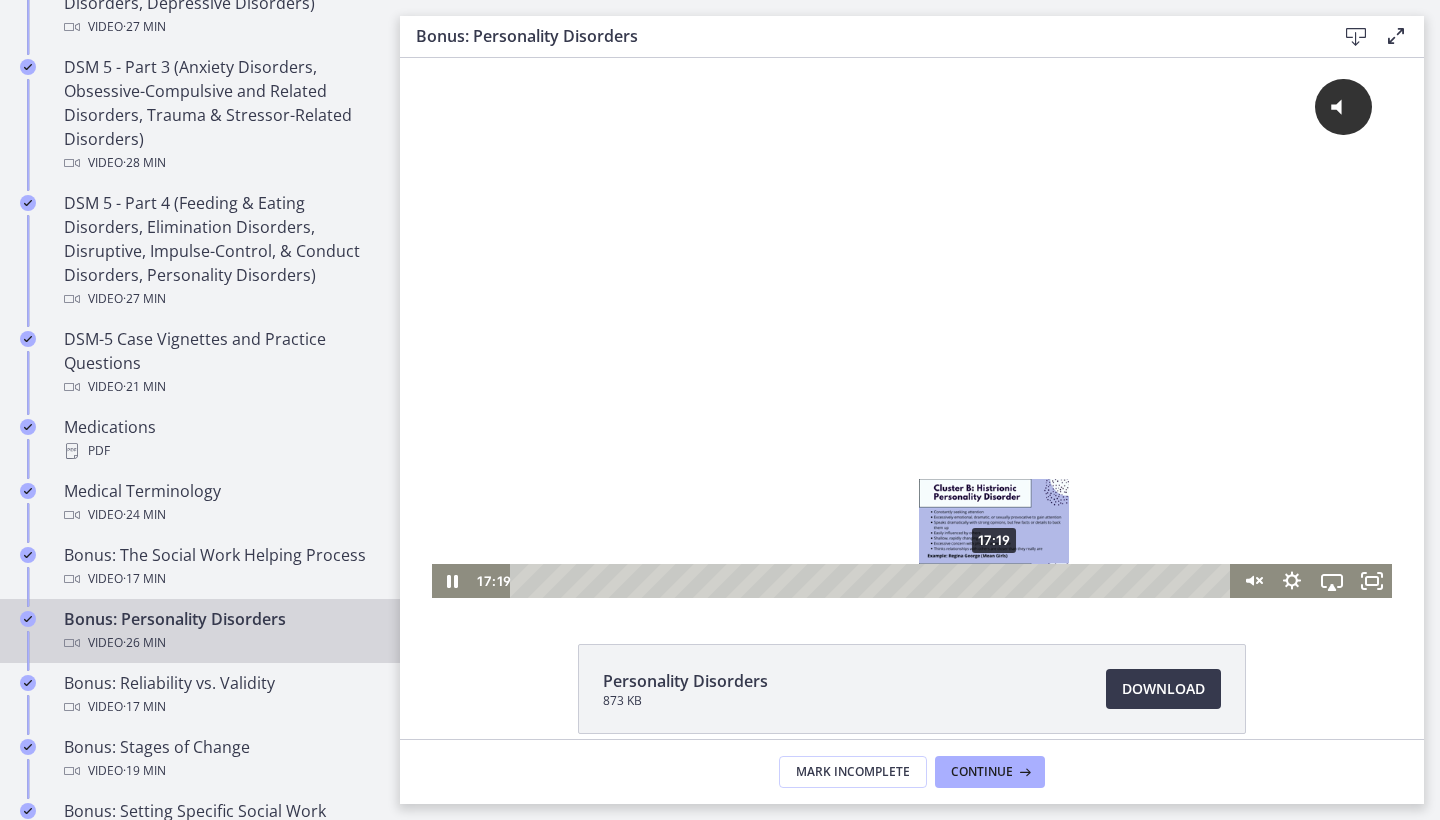 click on "17:19" at bounding box center (873, 581) 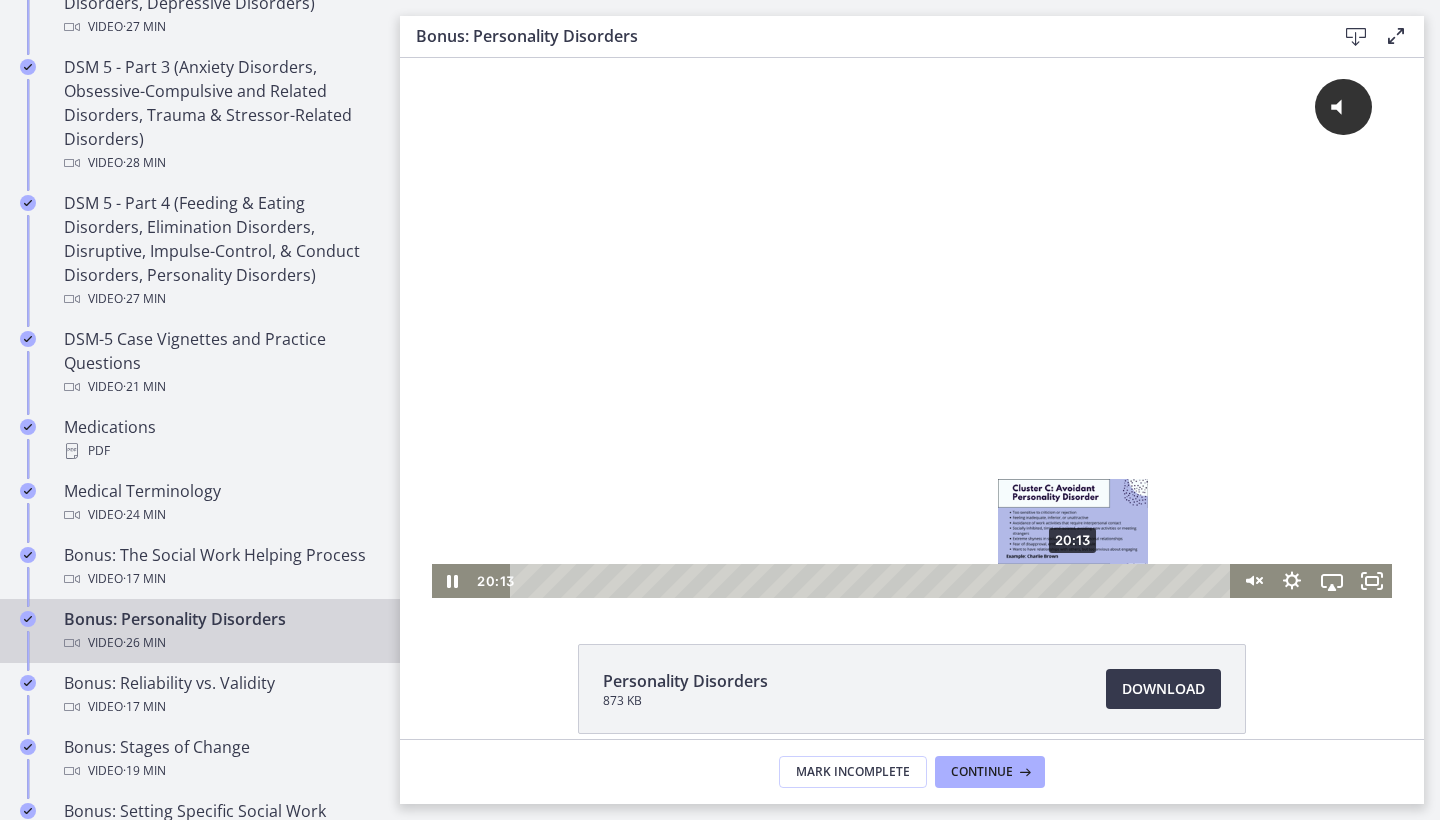 click on "20:13" at bounding box center (873, 581) 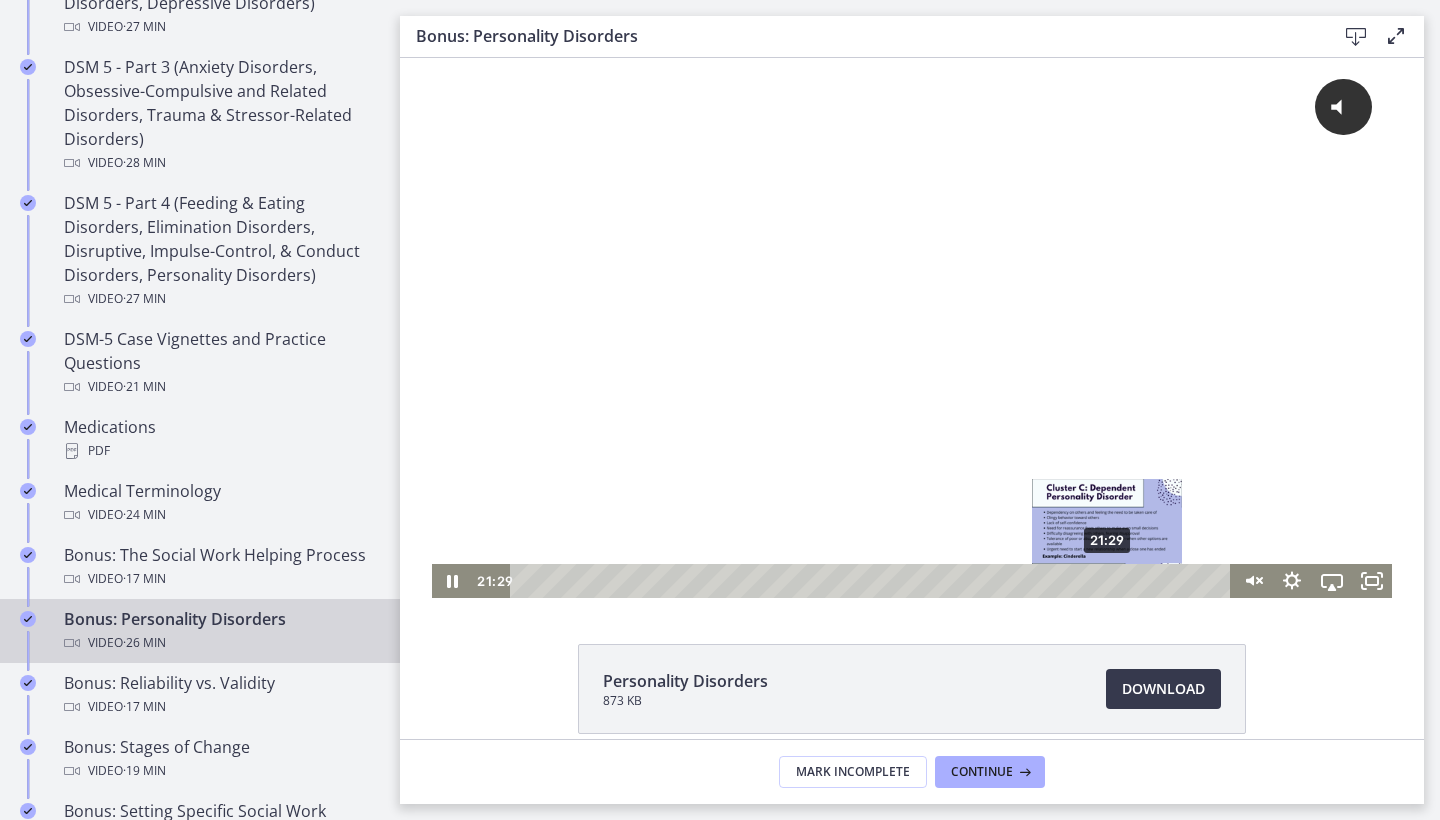 click on "21:29" at bounding box center (873, 581) 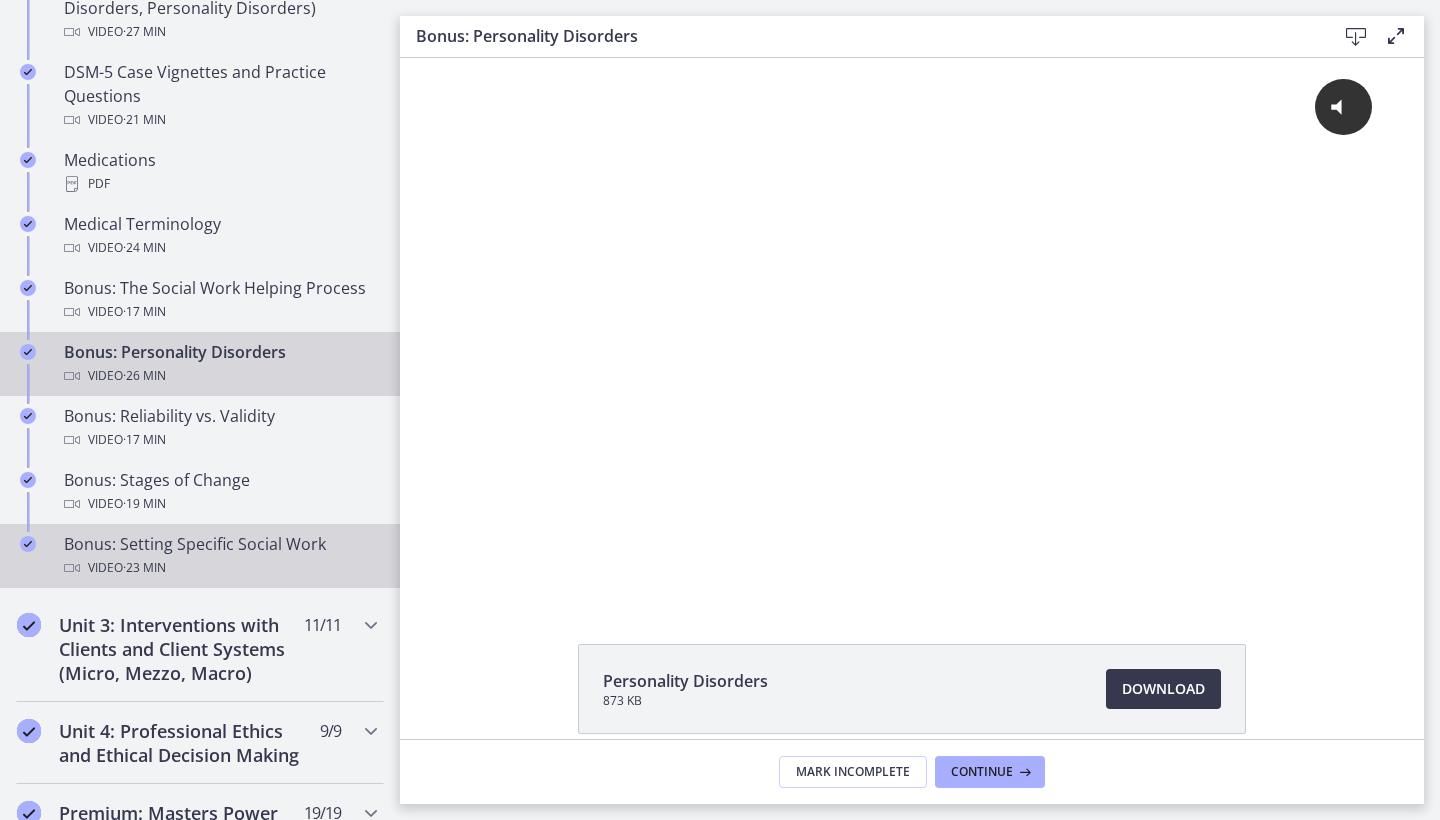 scroll, scrollTop: 1408, scrollLeft: 0, axis: vertical 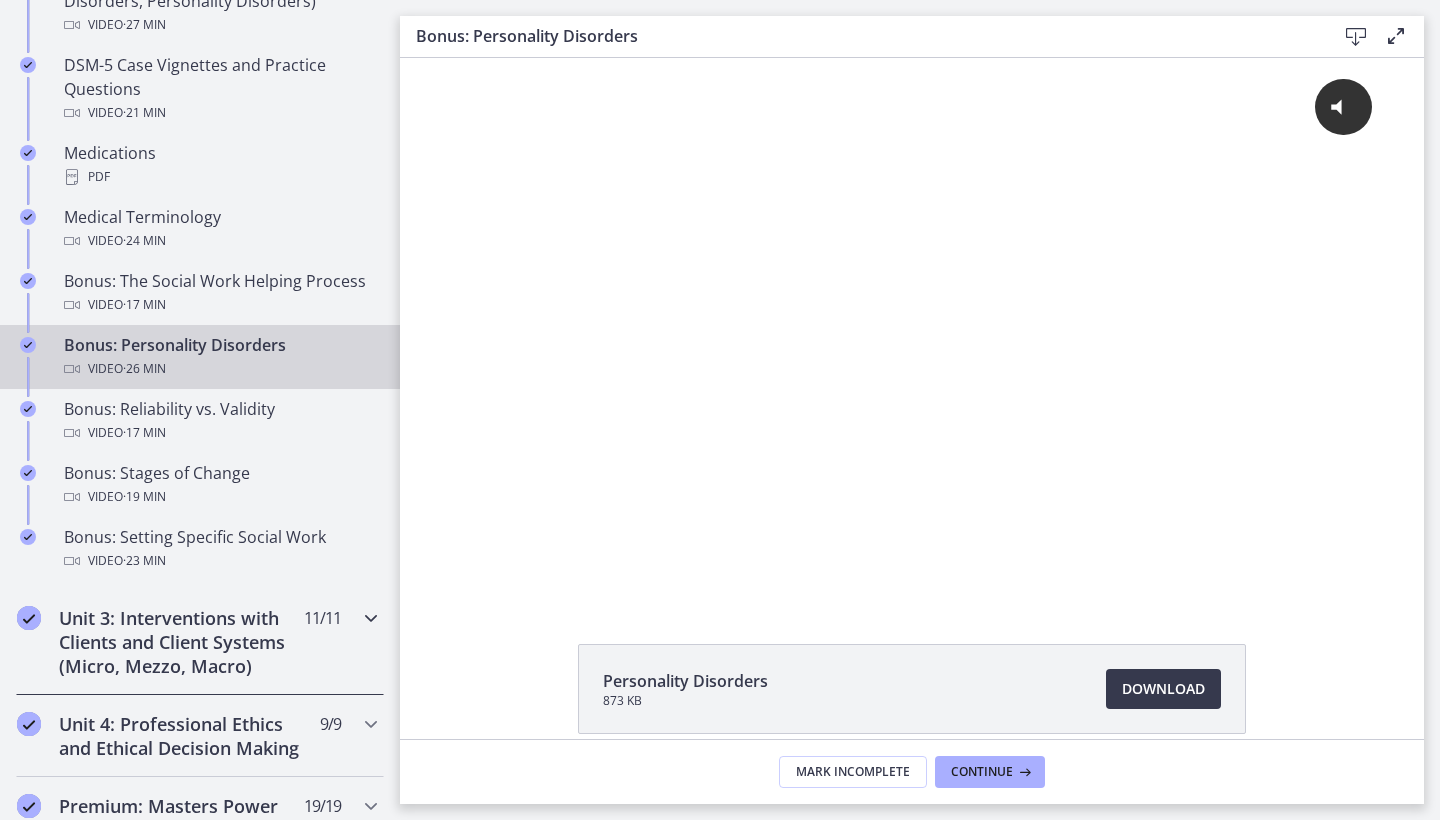 click on "Unit 3: Interventions with Clients and Client Systems (Micro, Mezzo, Macro)" at bounding box center (181, 642) 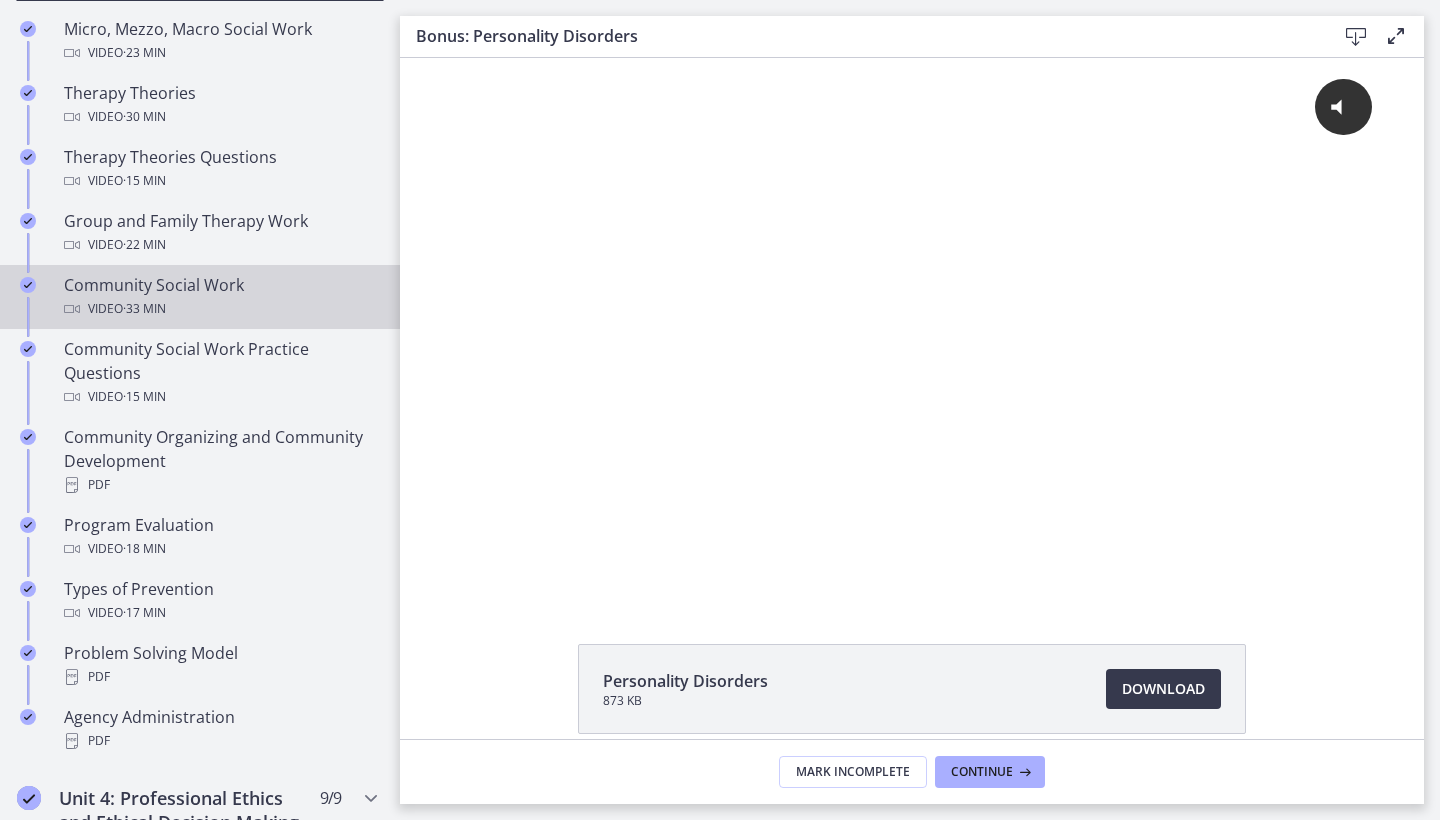 scroll, scrollTop: 890, scrollLeft: 0, axis: vertical 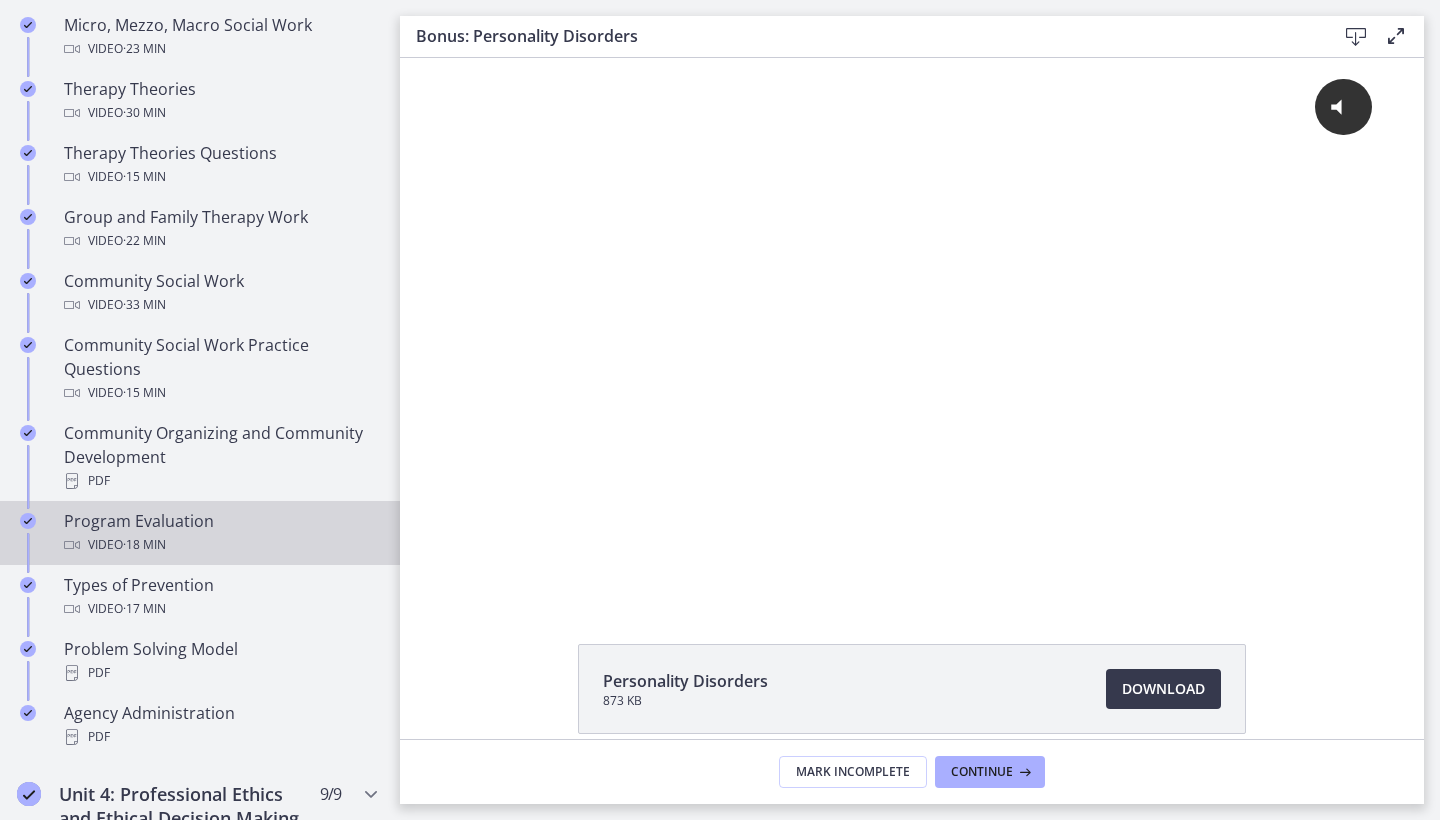 click on "Program Evaluation
Video
·  18 min" at bounding box center (220, 533) 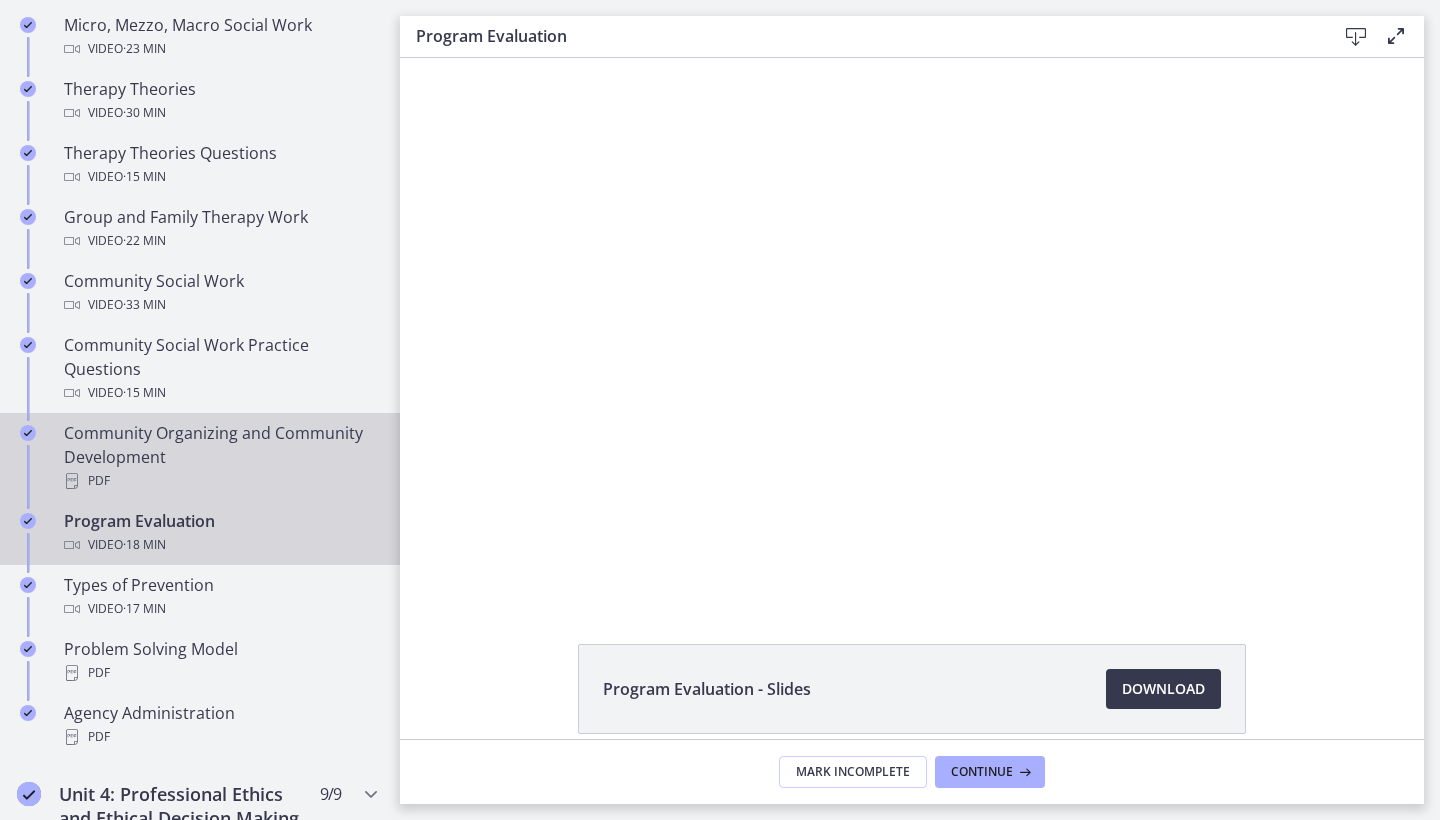 scroll, scrollTop: 0, scrollLeft: 0, axis: both 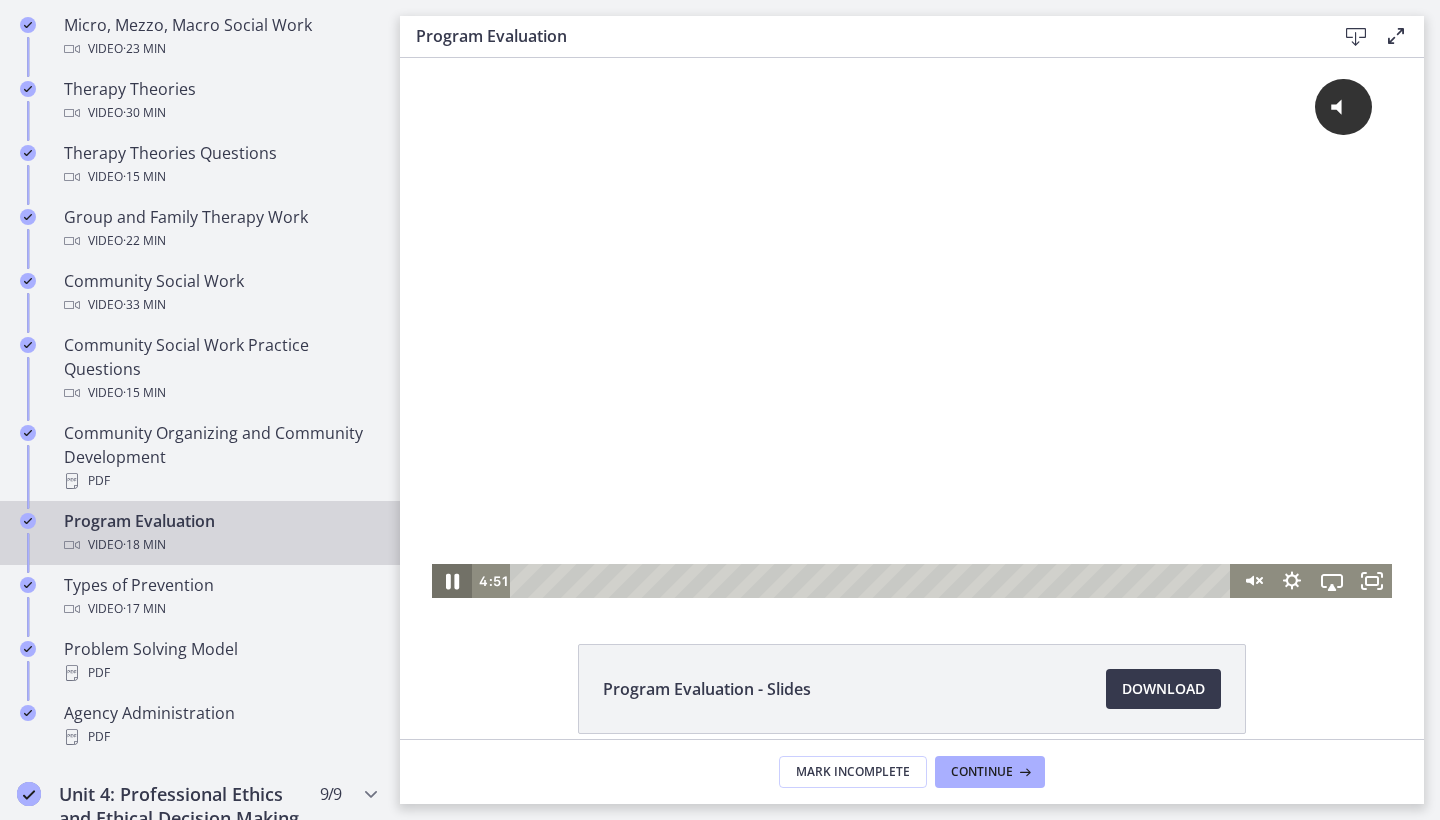 click 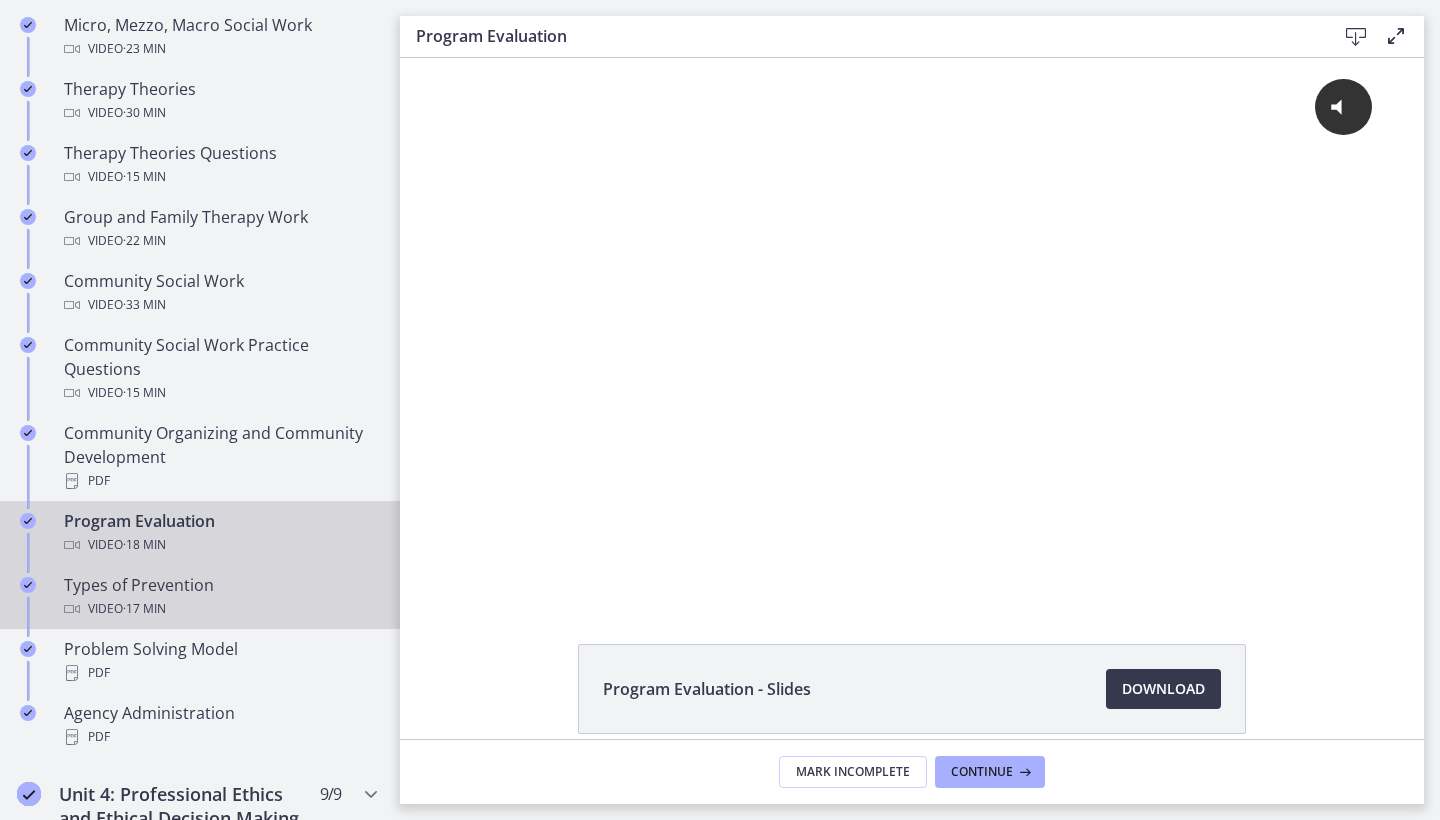 click on "Video
·  17 min" at bounding box center (220, 609) 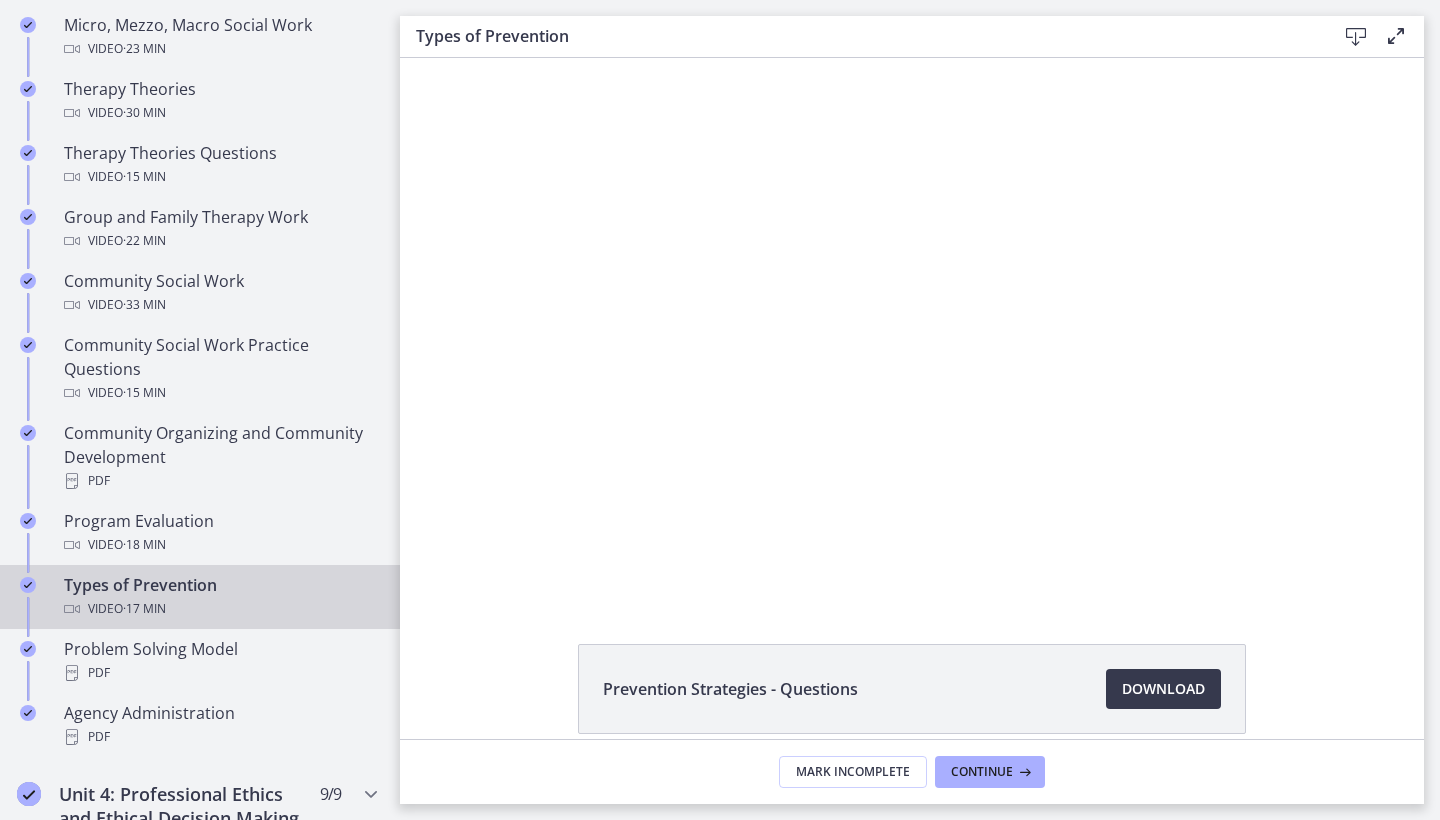 scroll, scrollTop: 0, scrollLeft: 0, axis: both 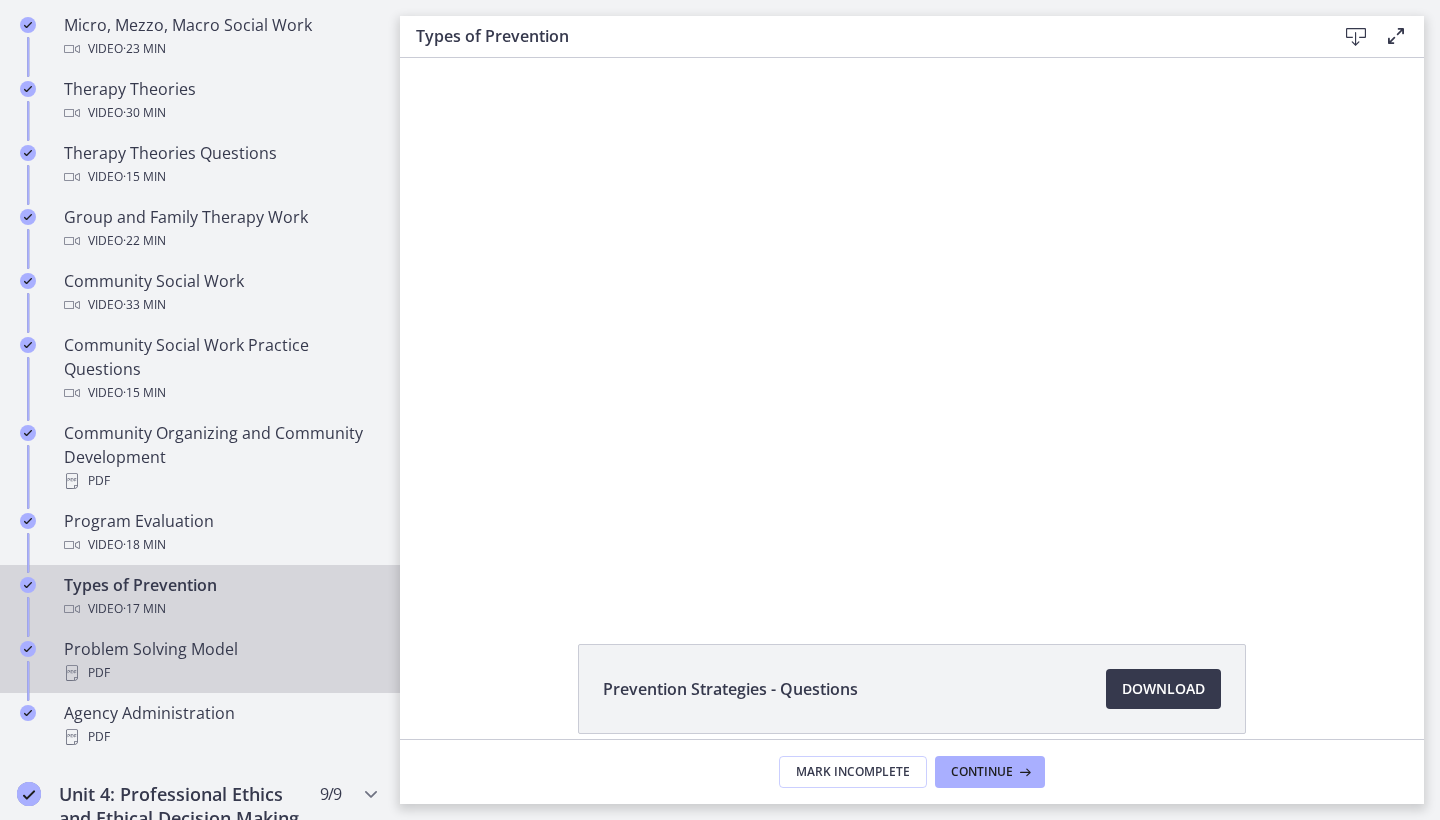 click on "Problem Solving Model
PDF" at bounding box center (200, 661) 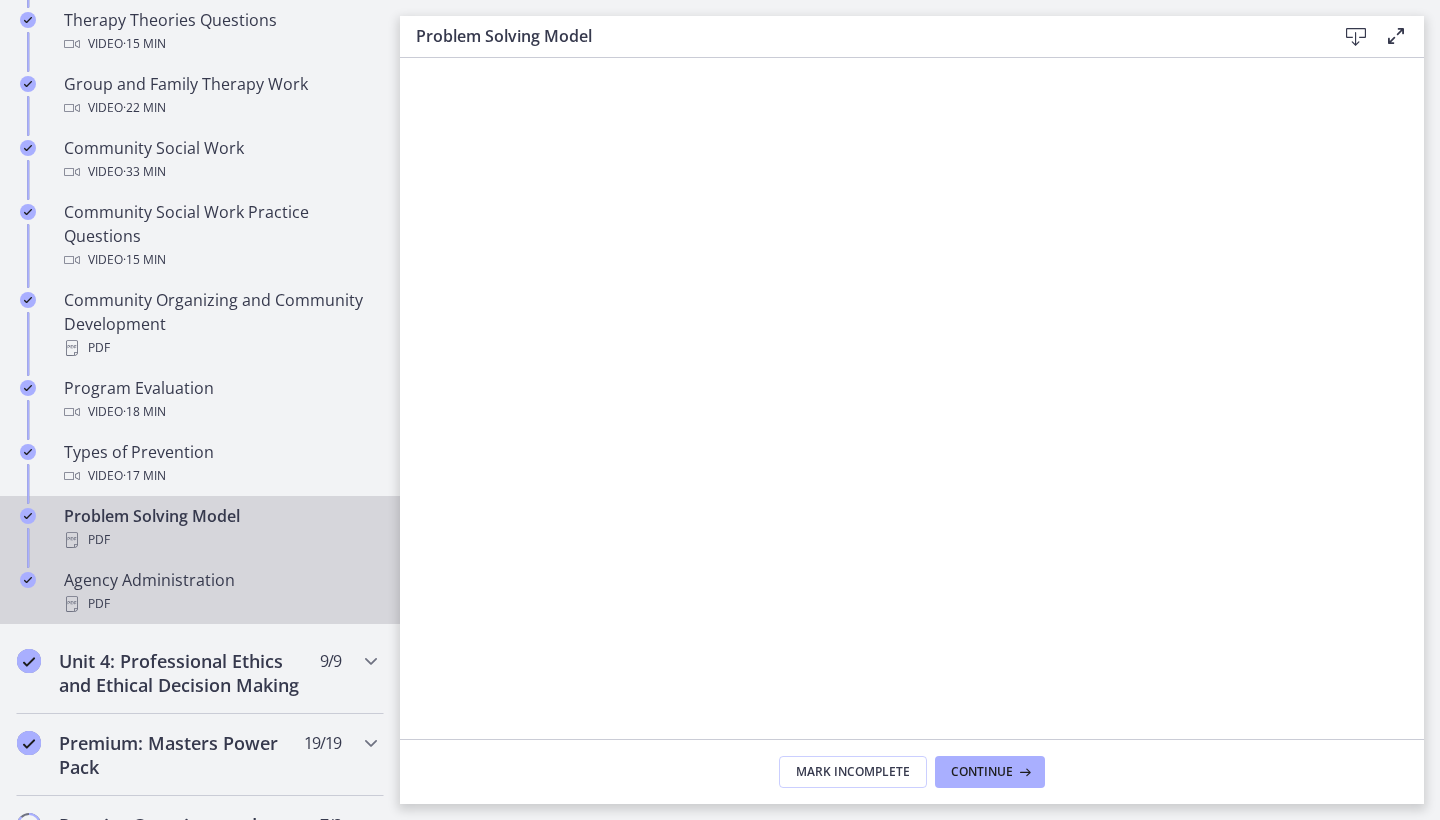 scroll, scrollTop: 1030, scrollLeft: 0, axis: vertical 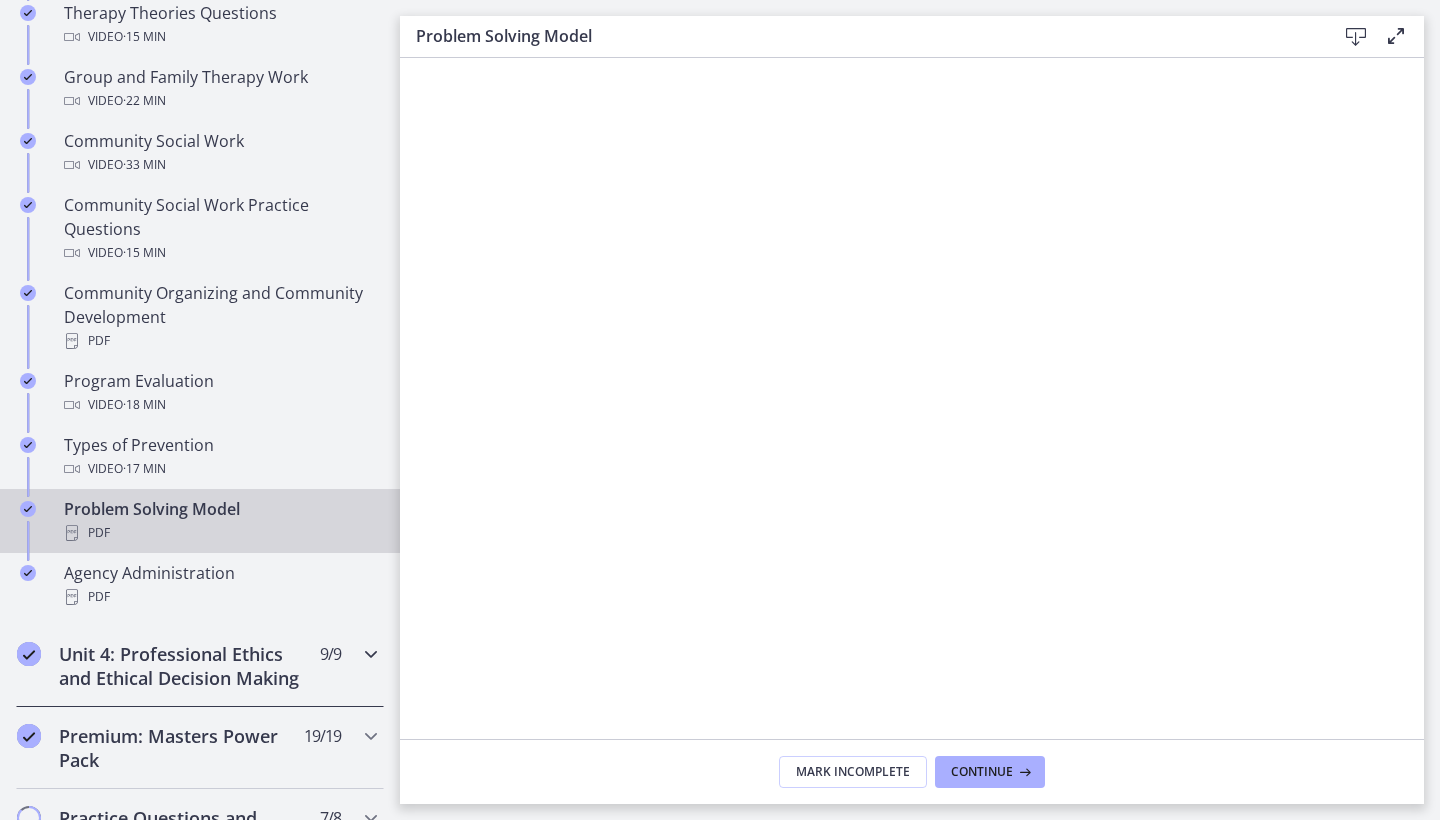 click on "Unit 4: Professional Ethics and Ethical Decision Making" at bounding box center [181, 666] 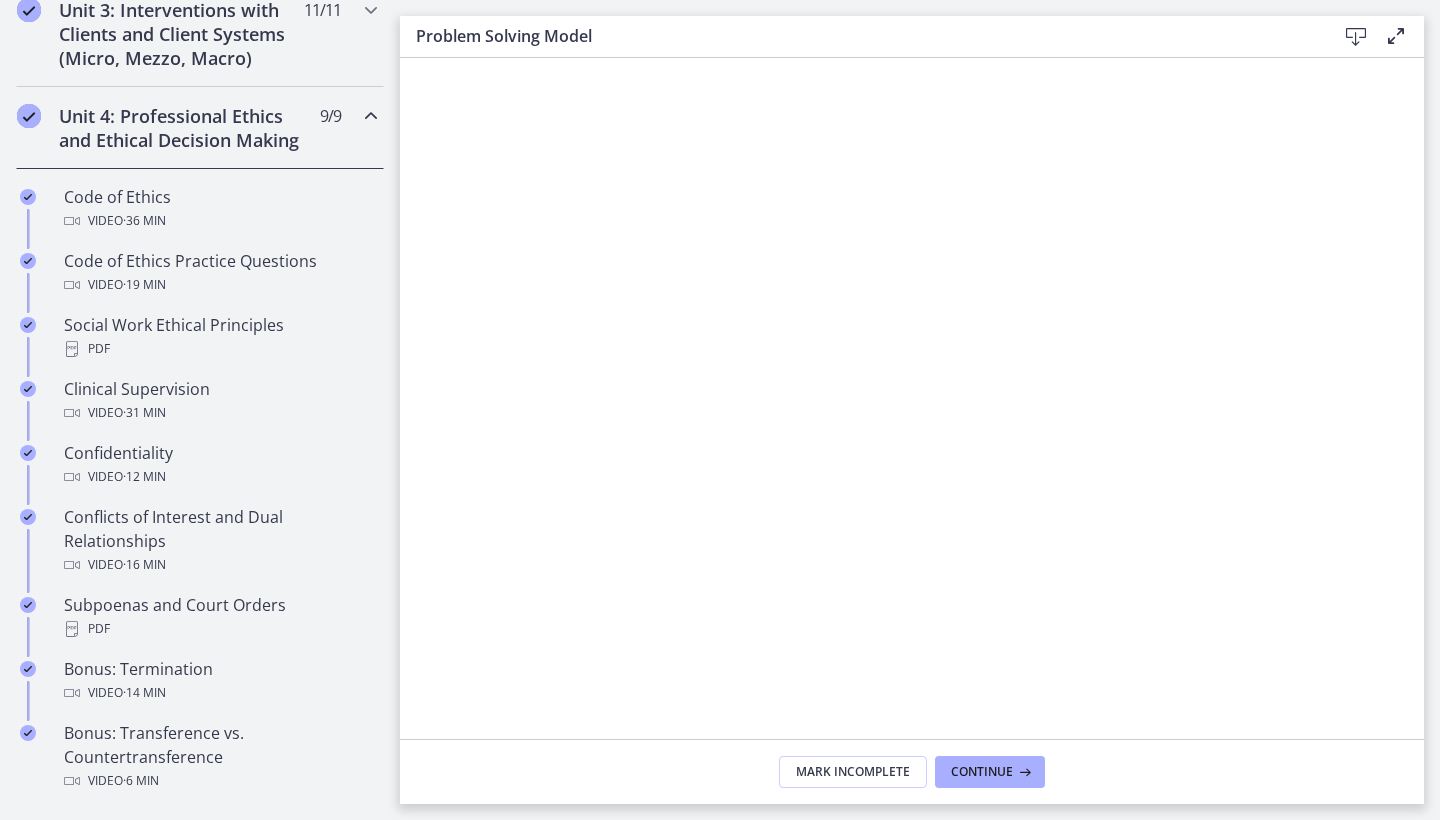 scroll, scrollTop: 772, scrollLeft: 0, axis: vertical 